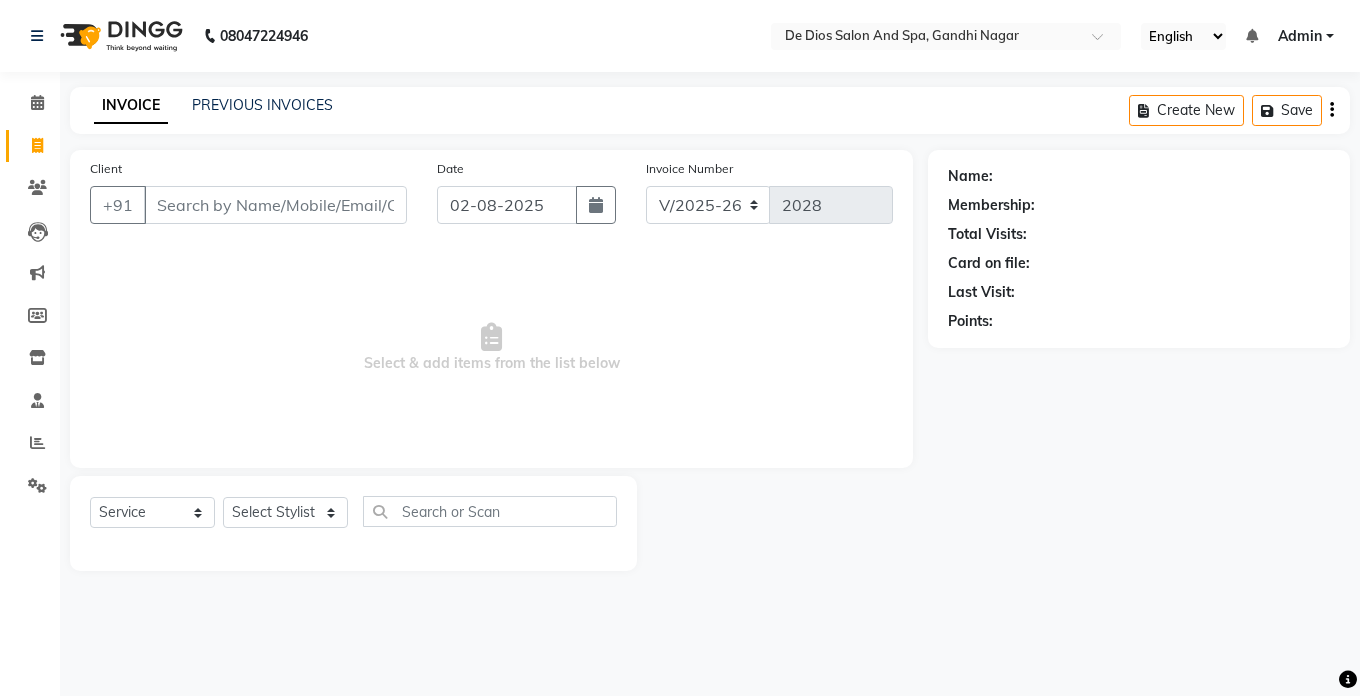 select on "6431" 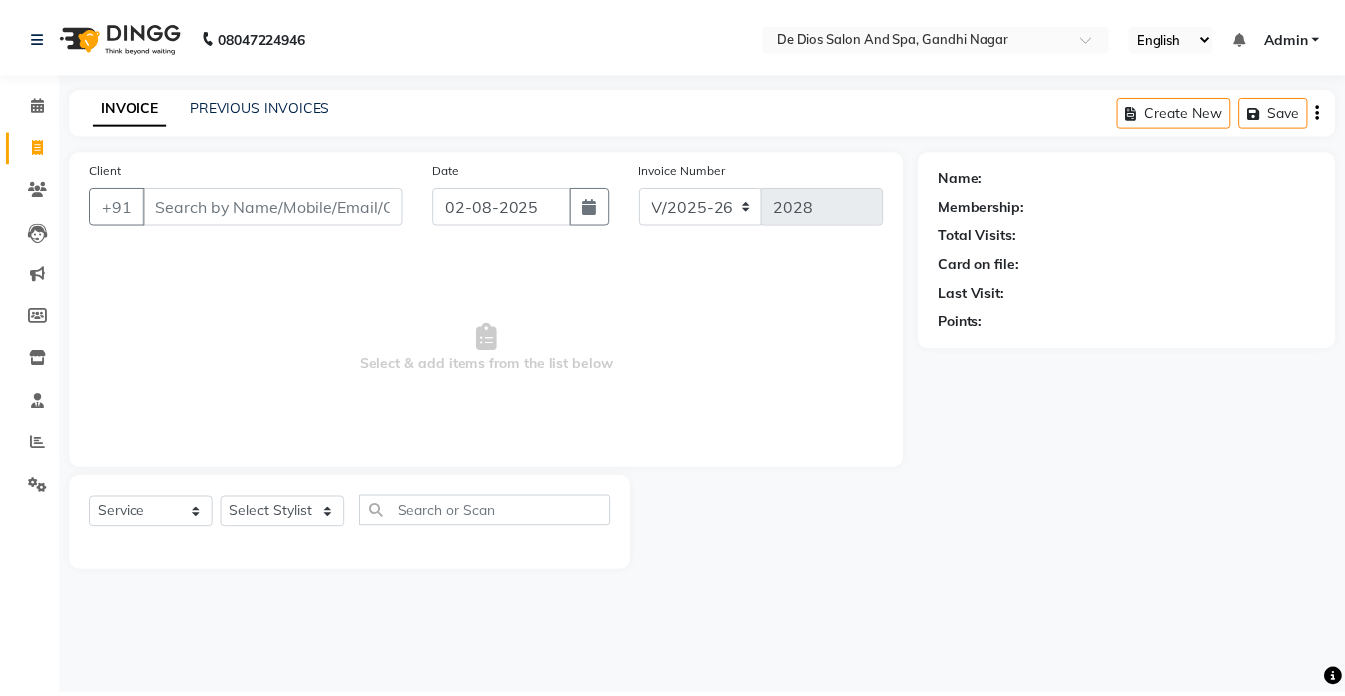 scroll, scrollTop: 0, scrollLeft: 0, axis: both 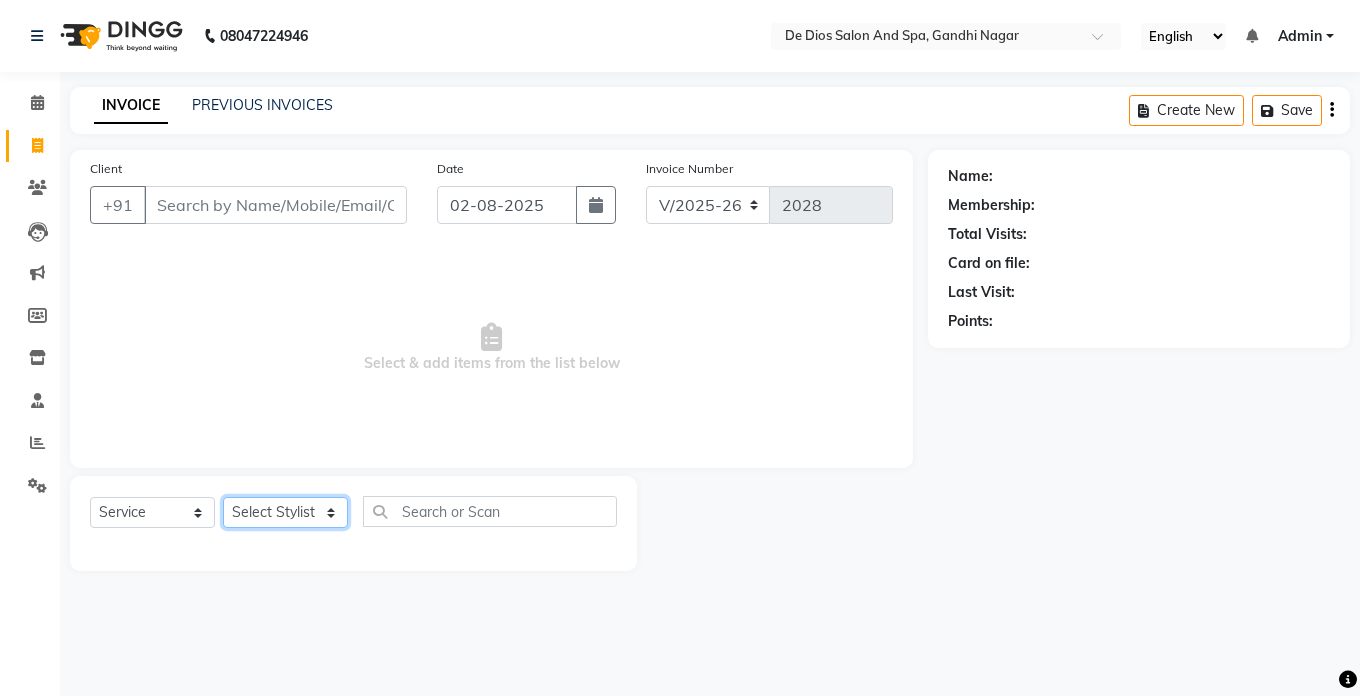 drag, startPoint x: 0, startPoint y: 0, endPoint x: 290, endPoint y: 513, distance: 589.29535 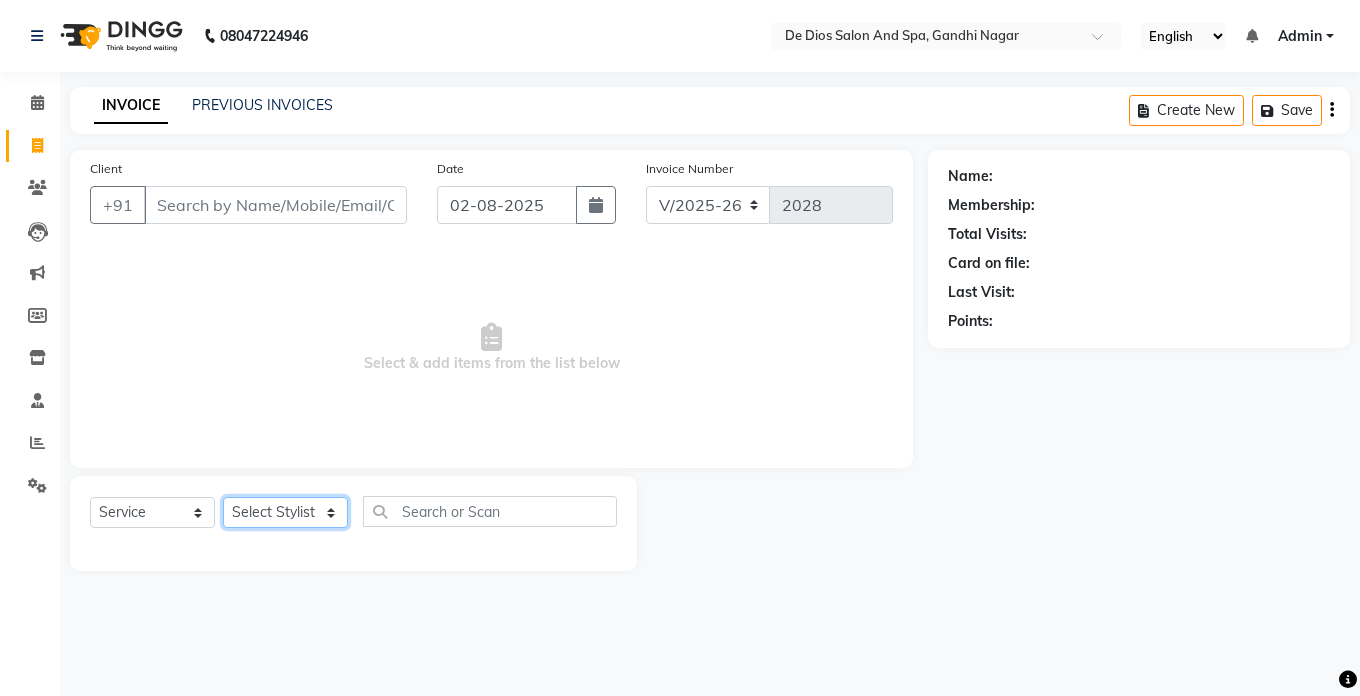 select on "87891" 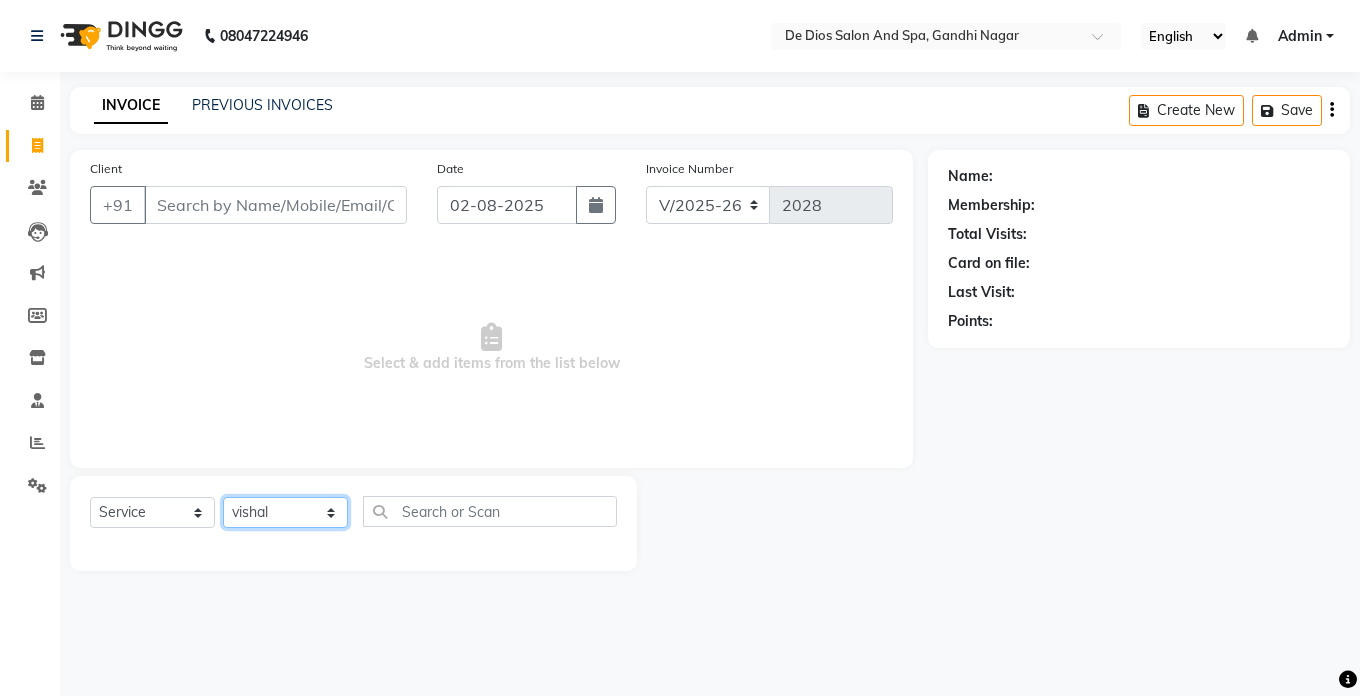 click on "Select Stylist akshay aman Arman Ashwani gunraj megha  nikita thappa nisha parveen shafali vishal vishu kumar" 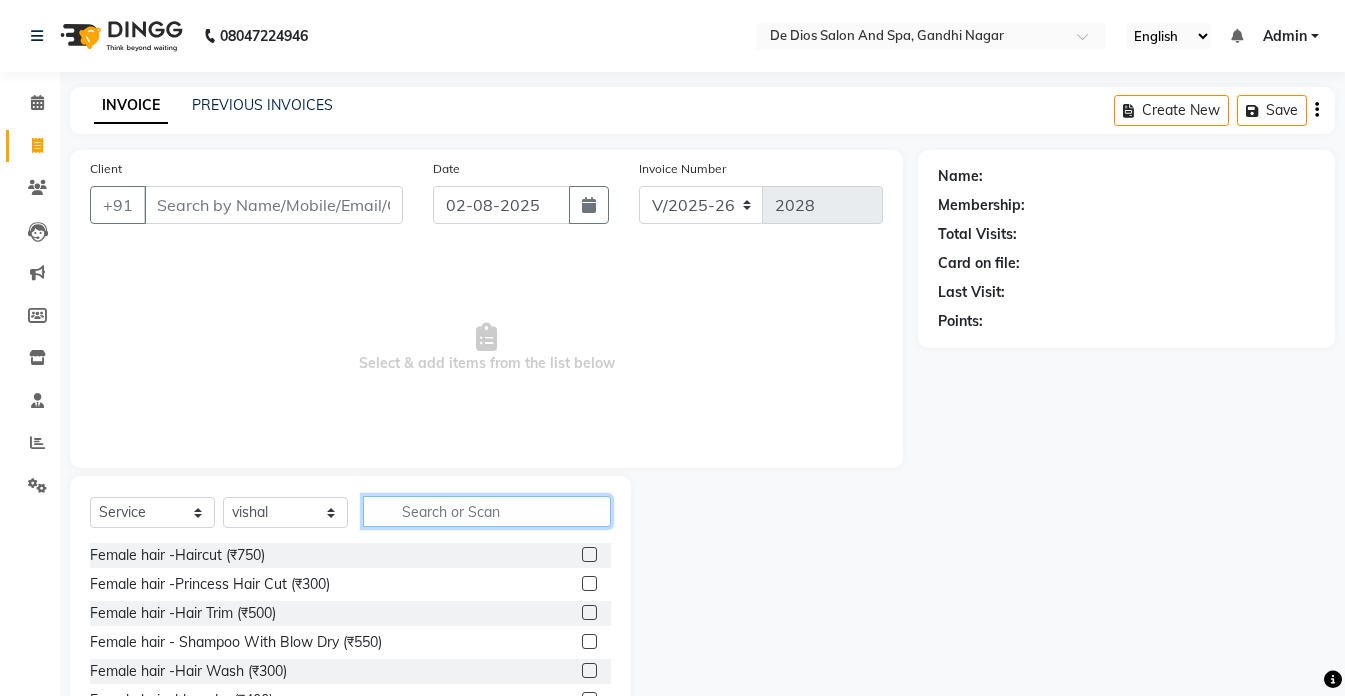 click 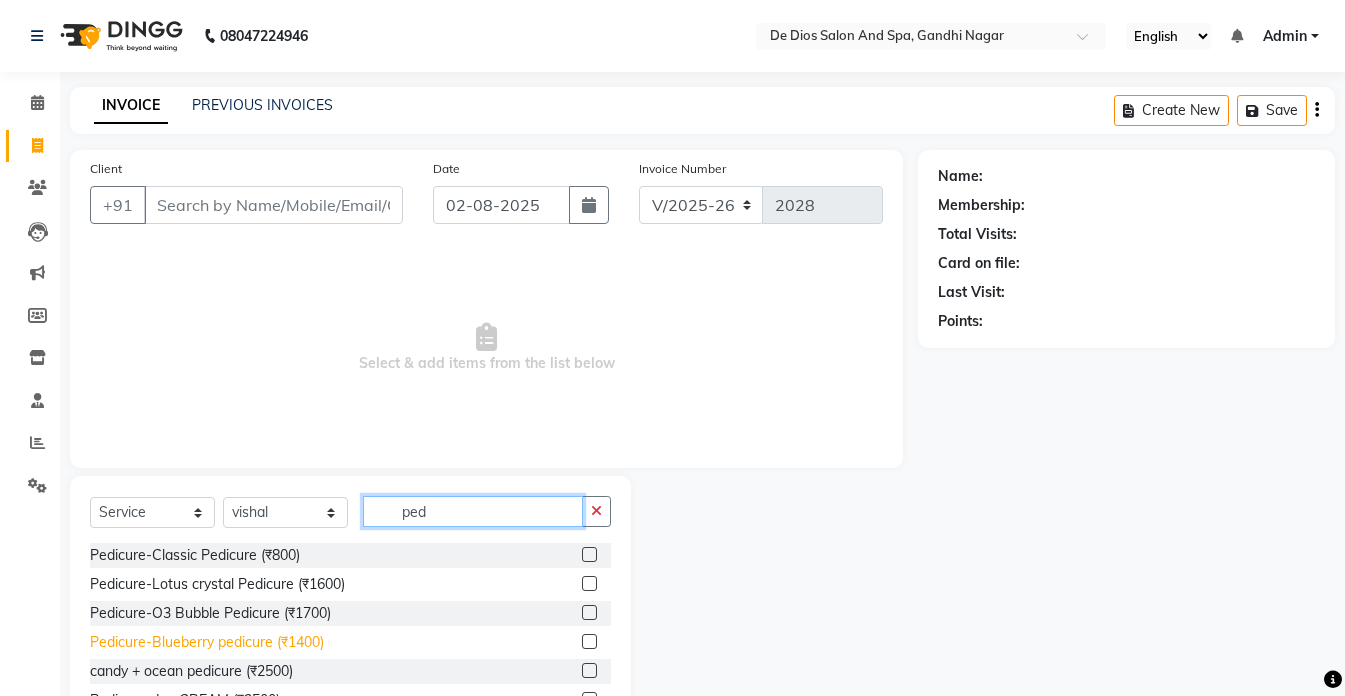 type on "ped" 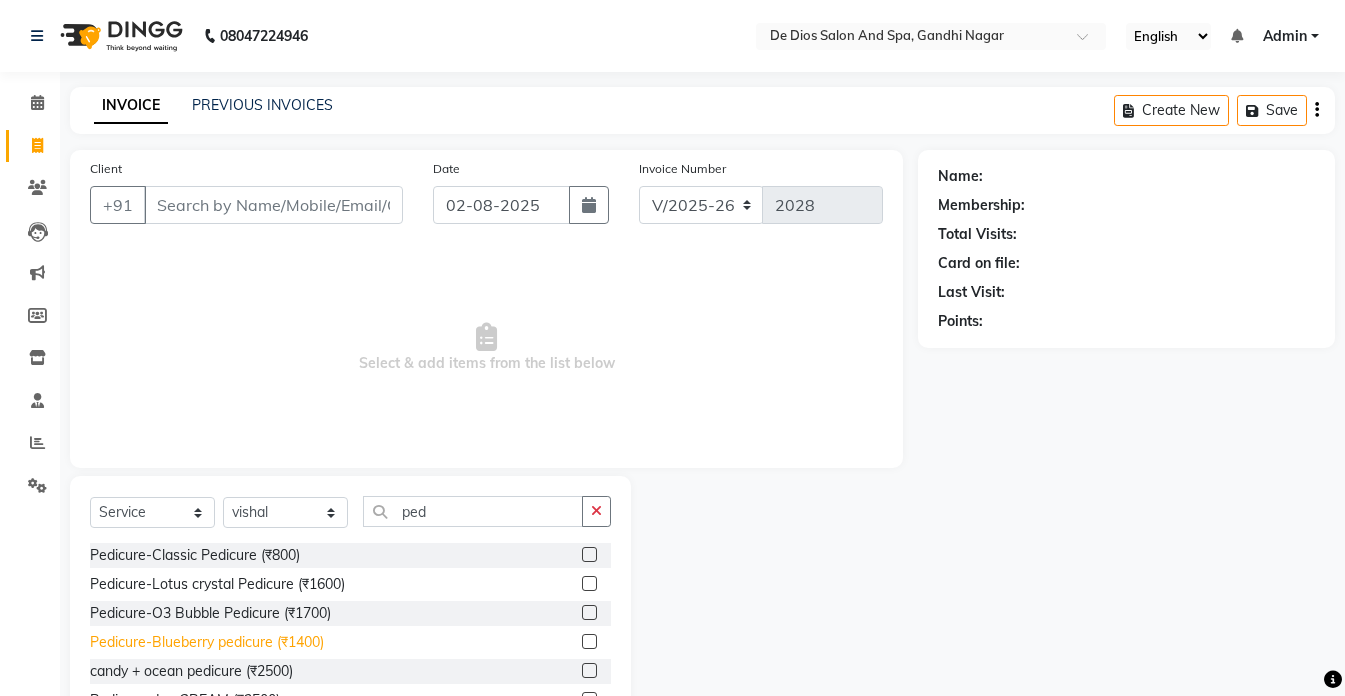 click on "Pedicure-Blueberry pedicure (₹1400)" 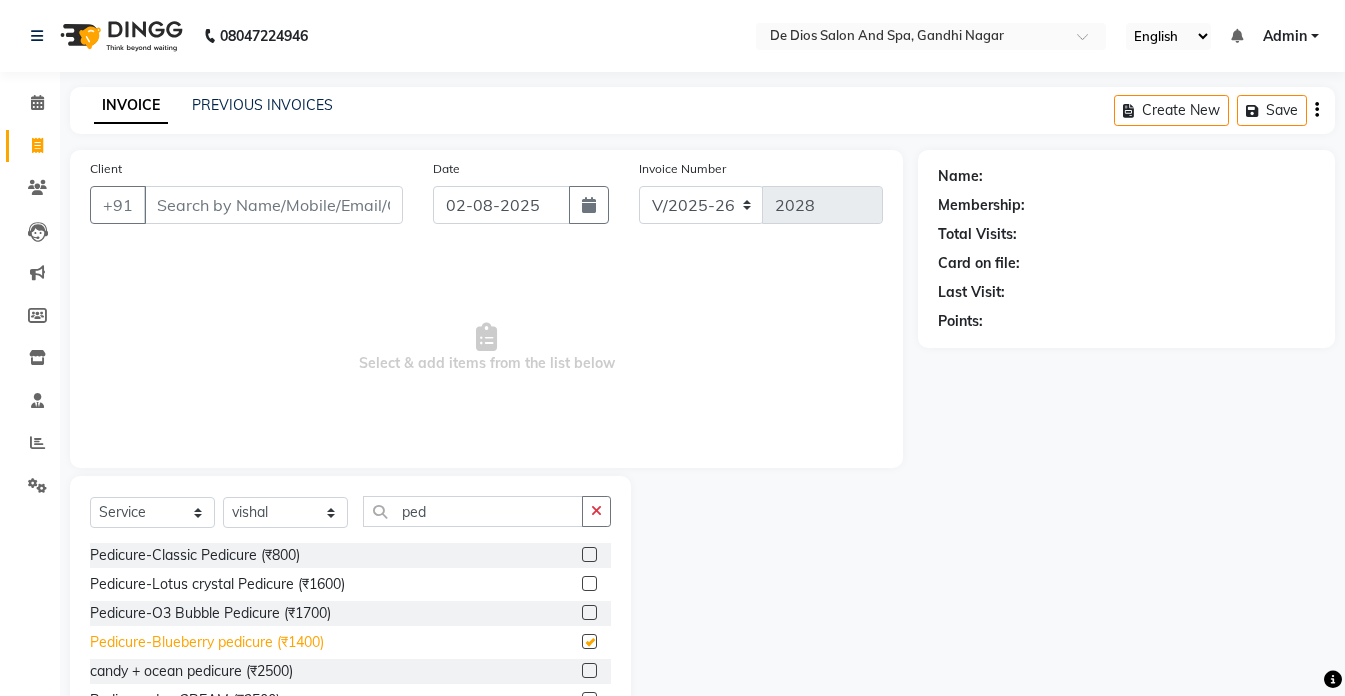 click on "Pedicure-Blueberry pedicure (₹1400)" 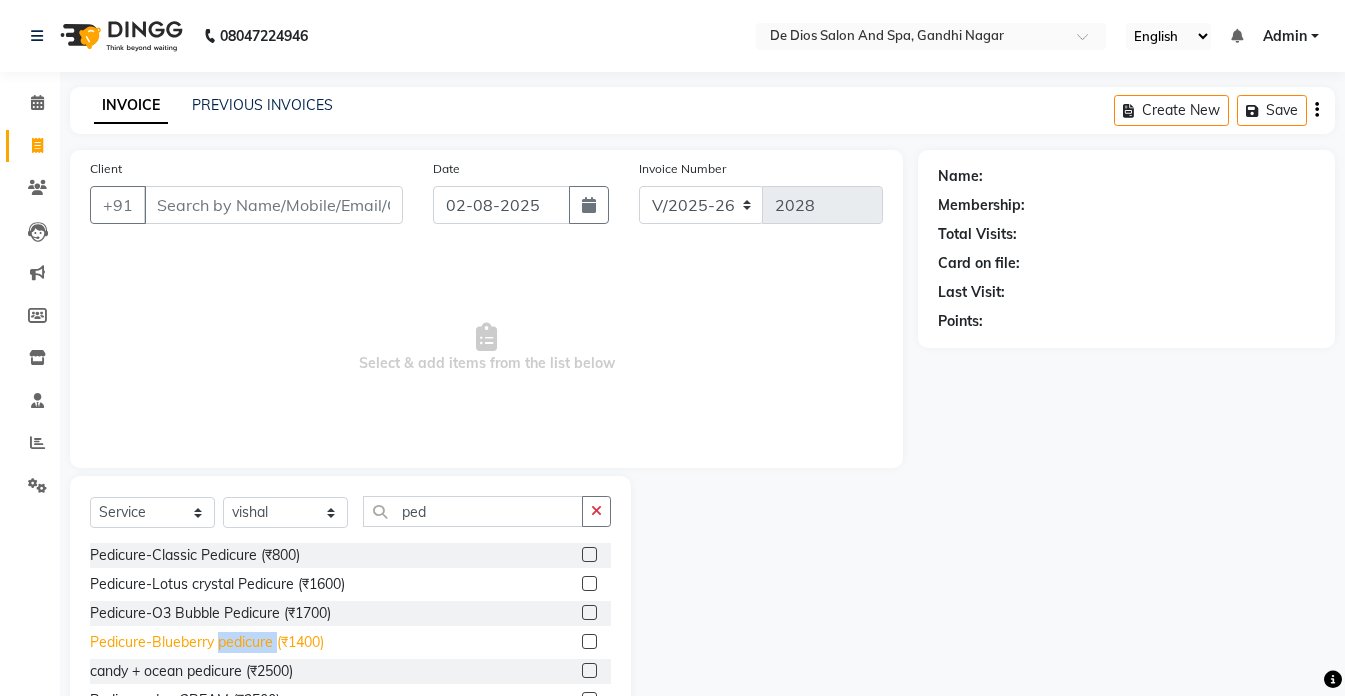checkbox on "false" 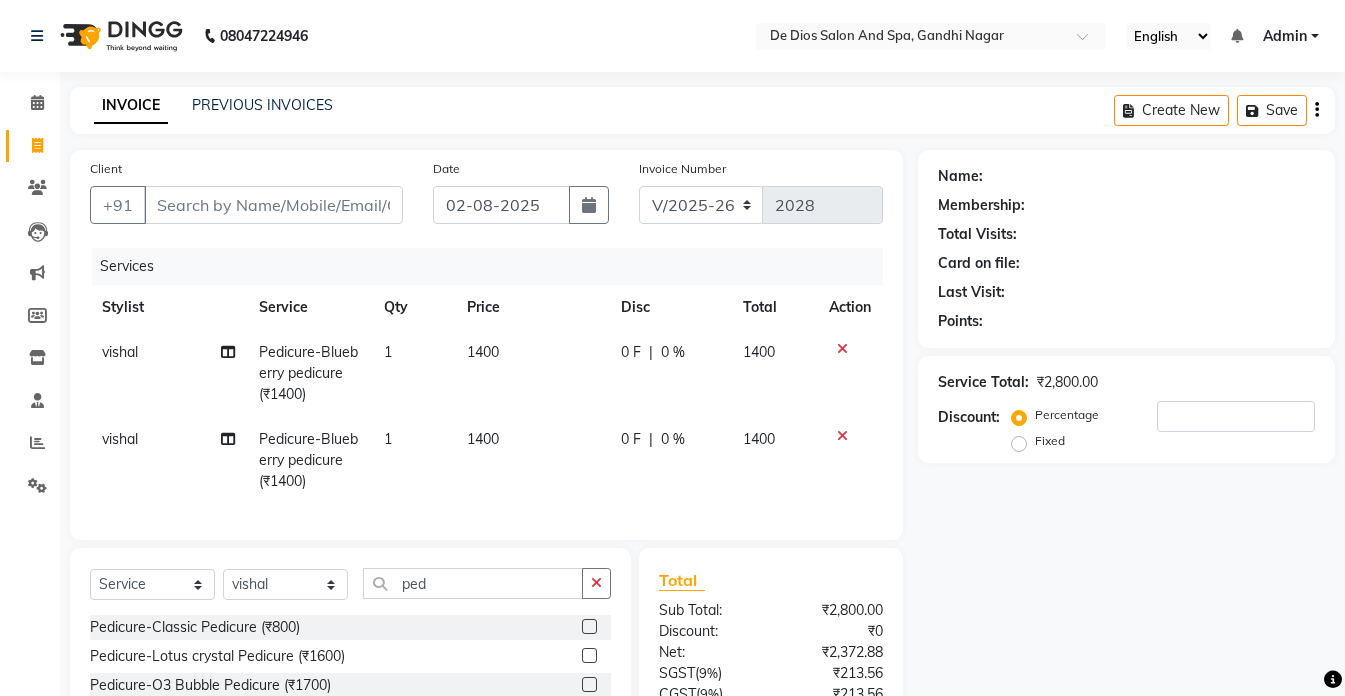 click 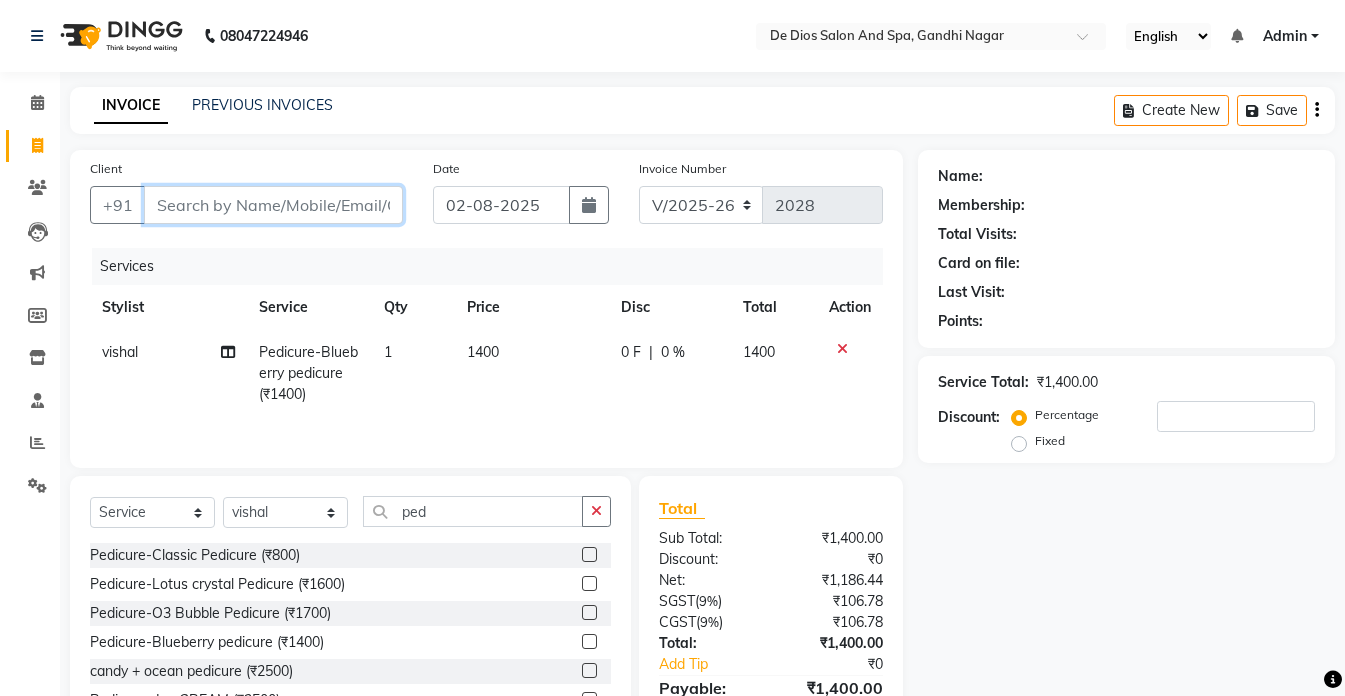 click on "Client" at bounding box center (273, 205) 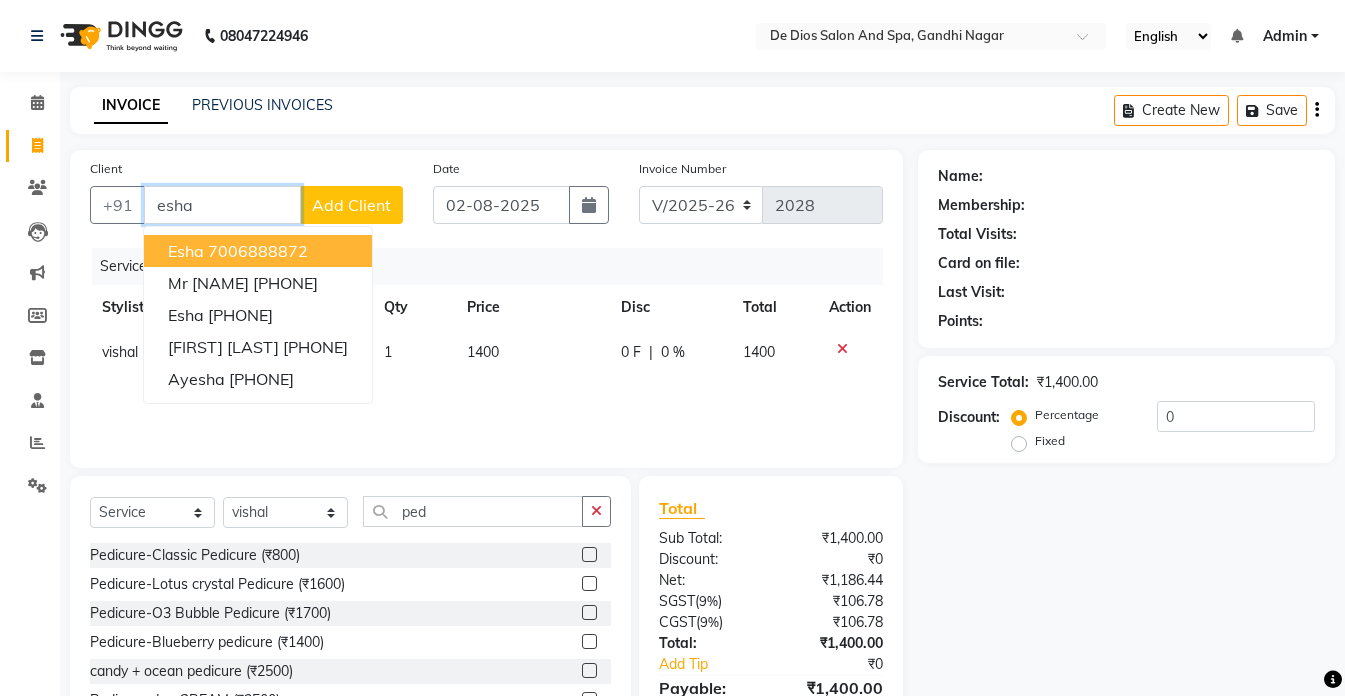 click on "[NAME] [PHONE]" at bounding box center [258, 251] 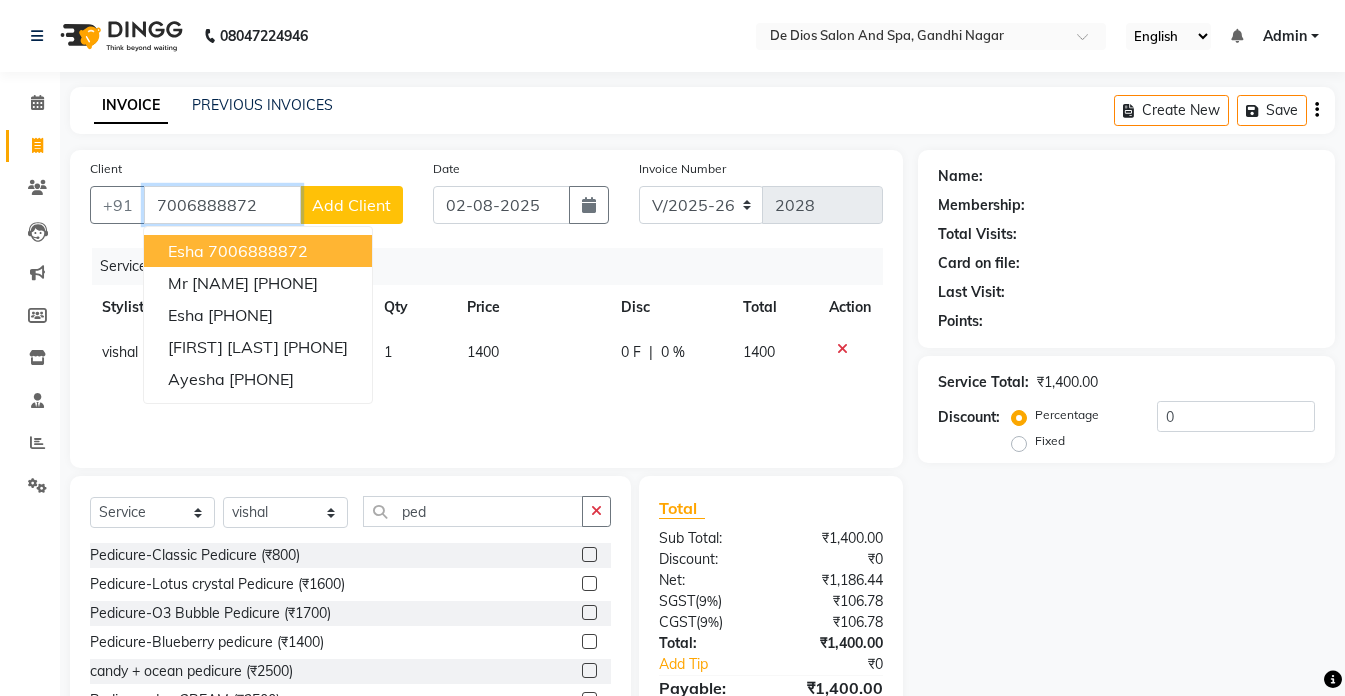 type on "7006888872" 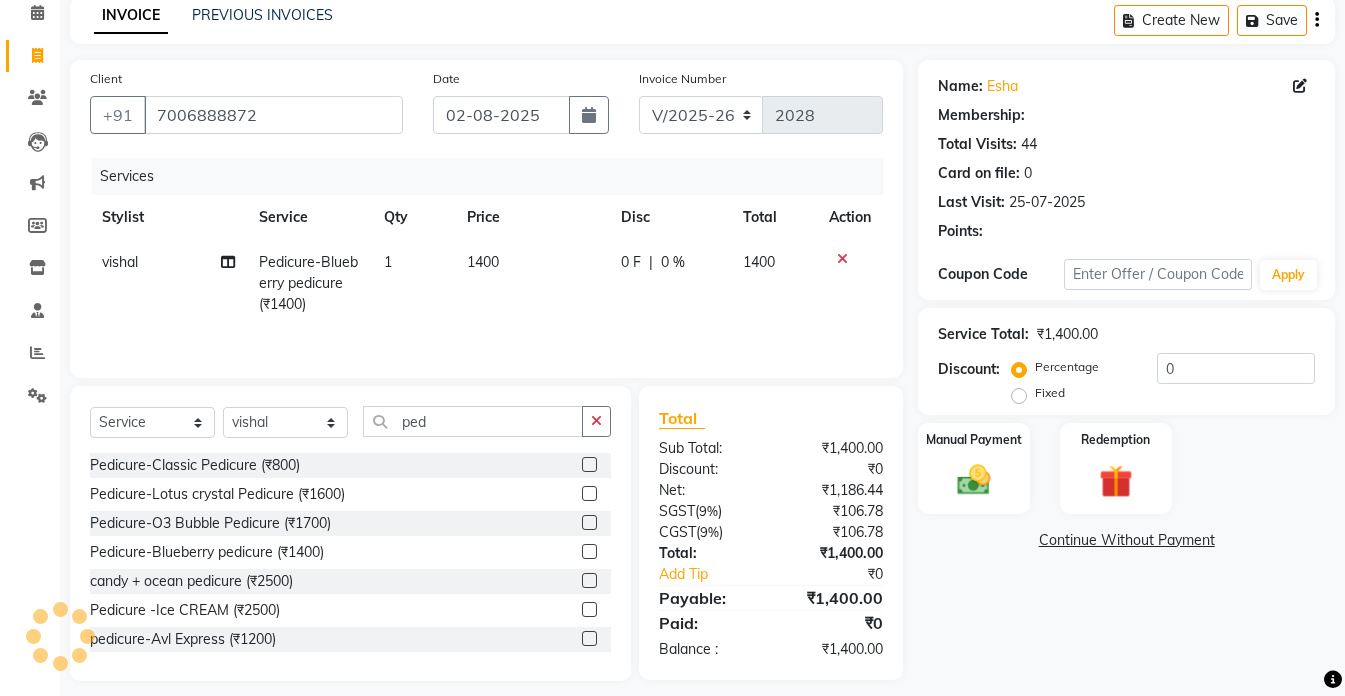 select on "1: Object" 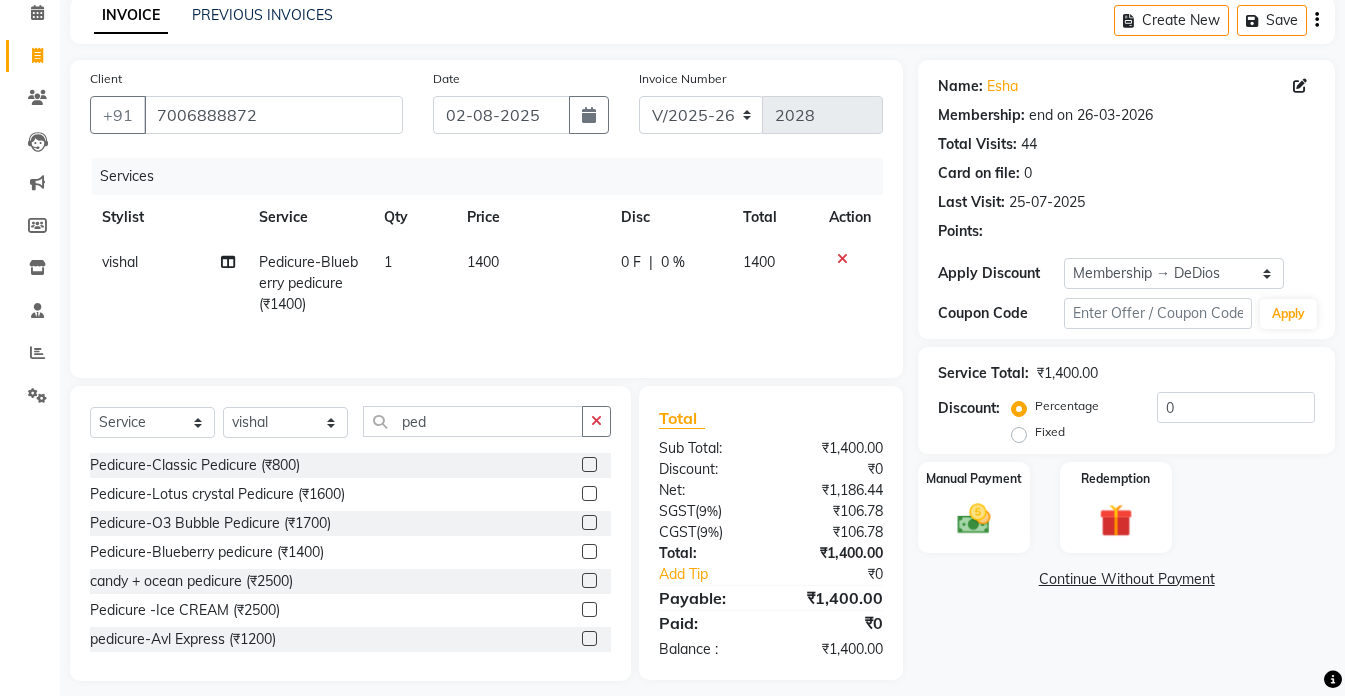 scroll, scrollTop: 105, scrollLeft: 0, axis: vertical 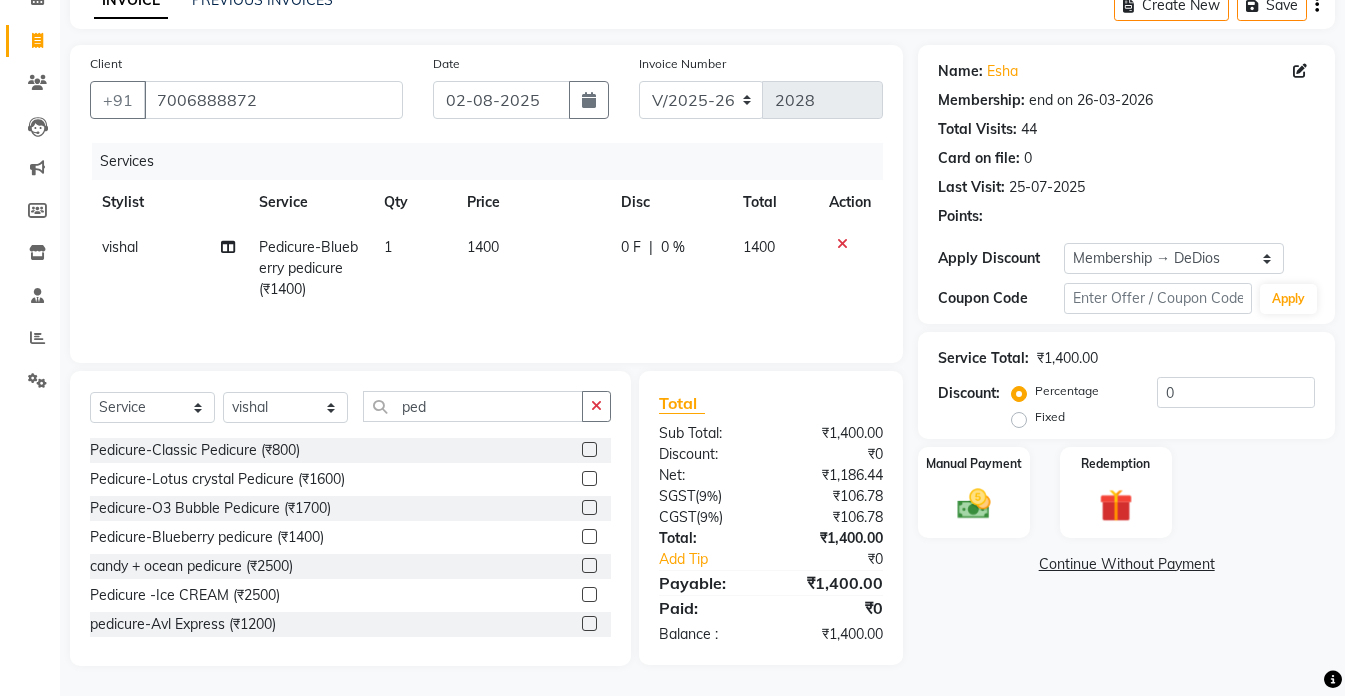 type 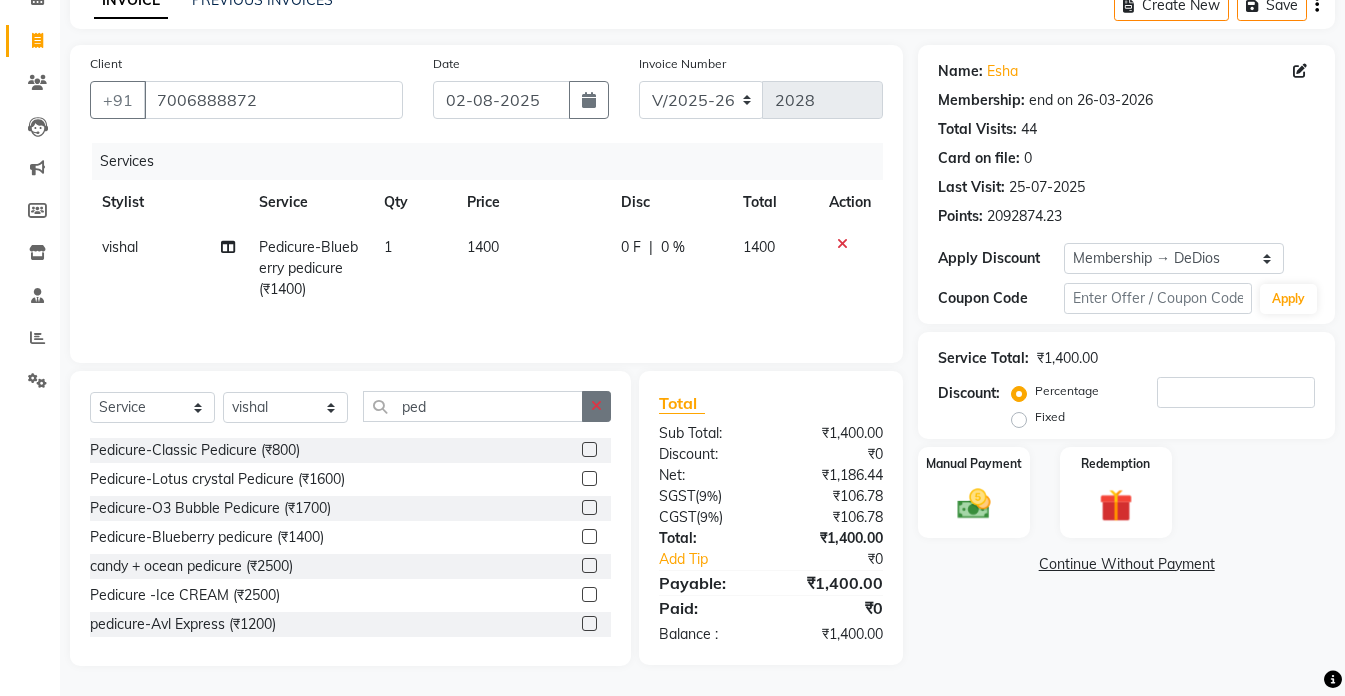 click 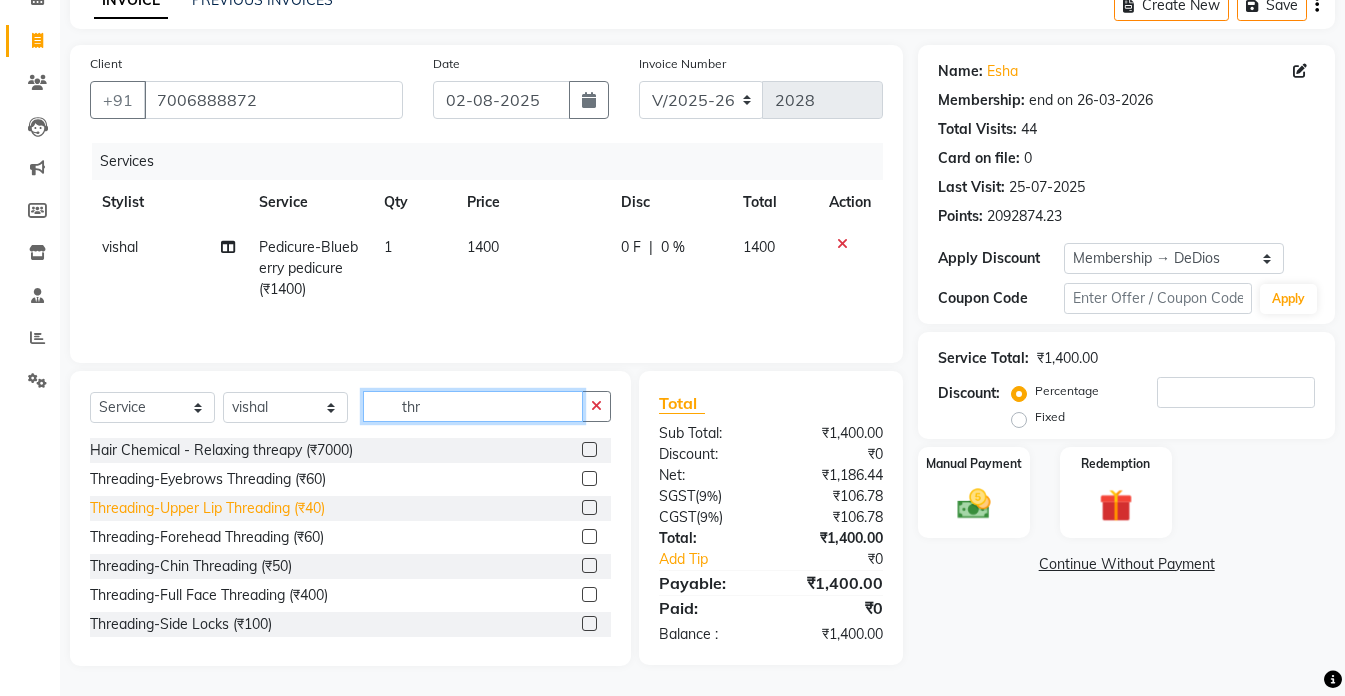 type on "thr" 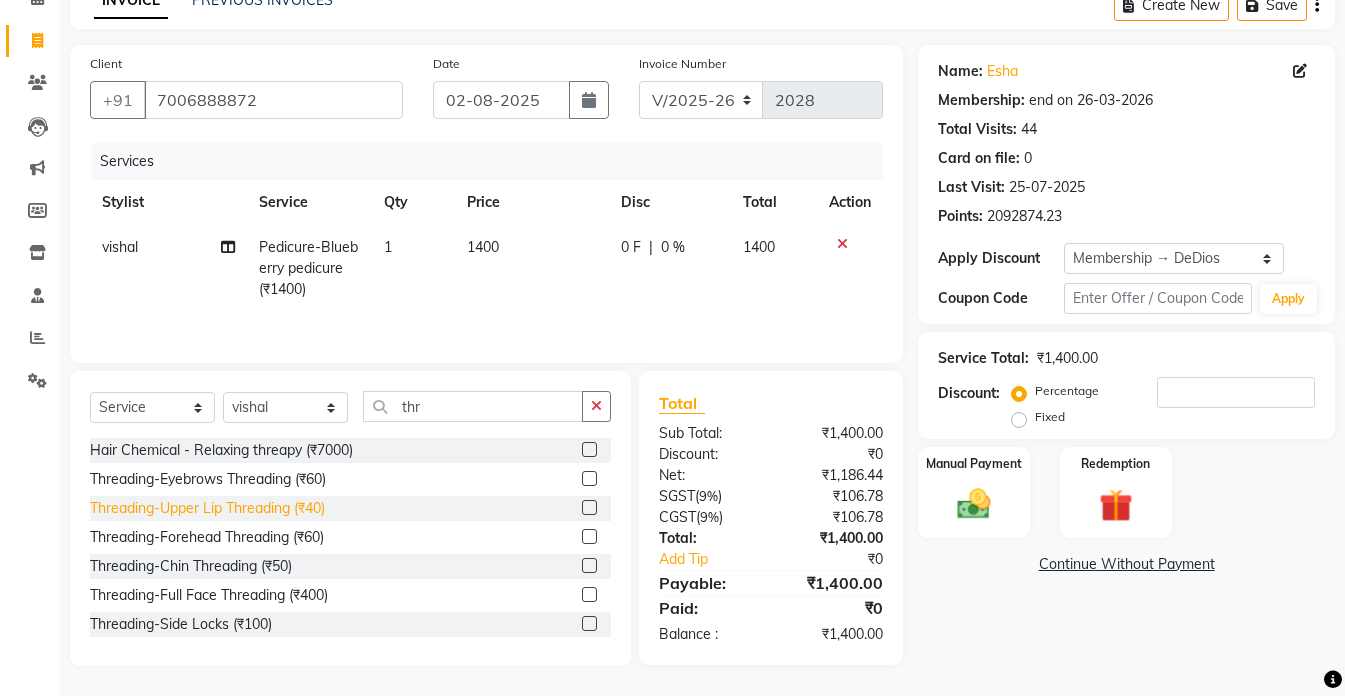 click on "Threading-Upper Lip Threading (₹40)" 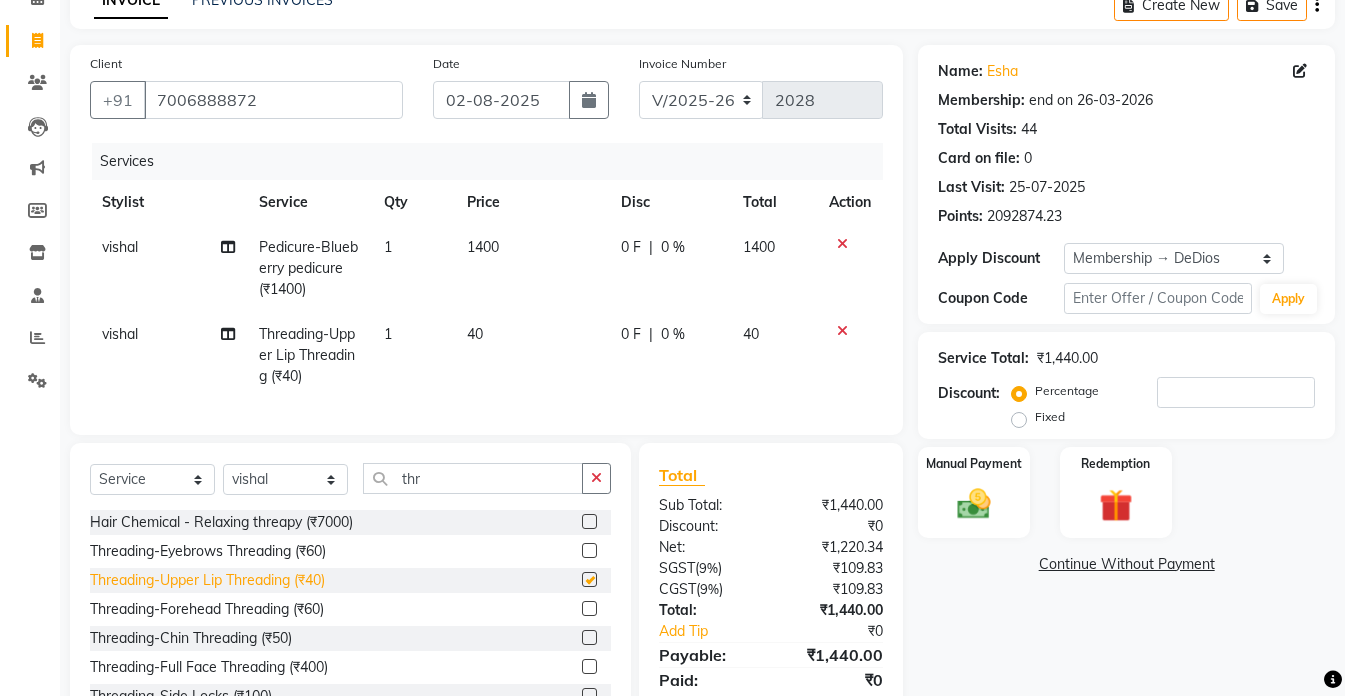 checkbox on "false" 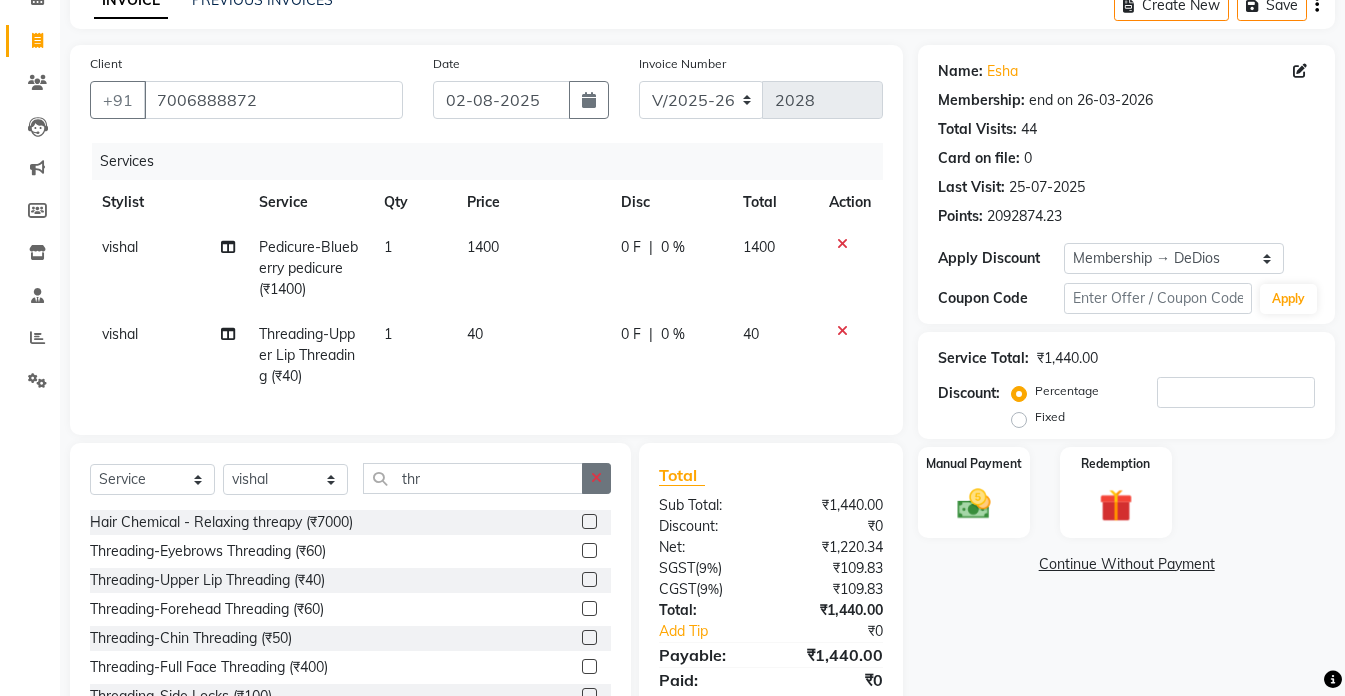 click 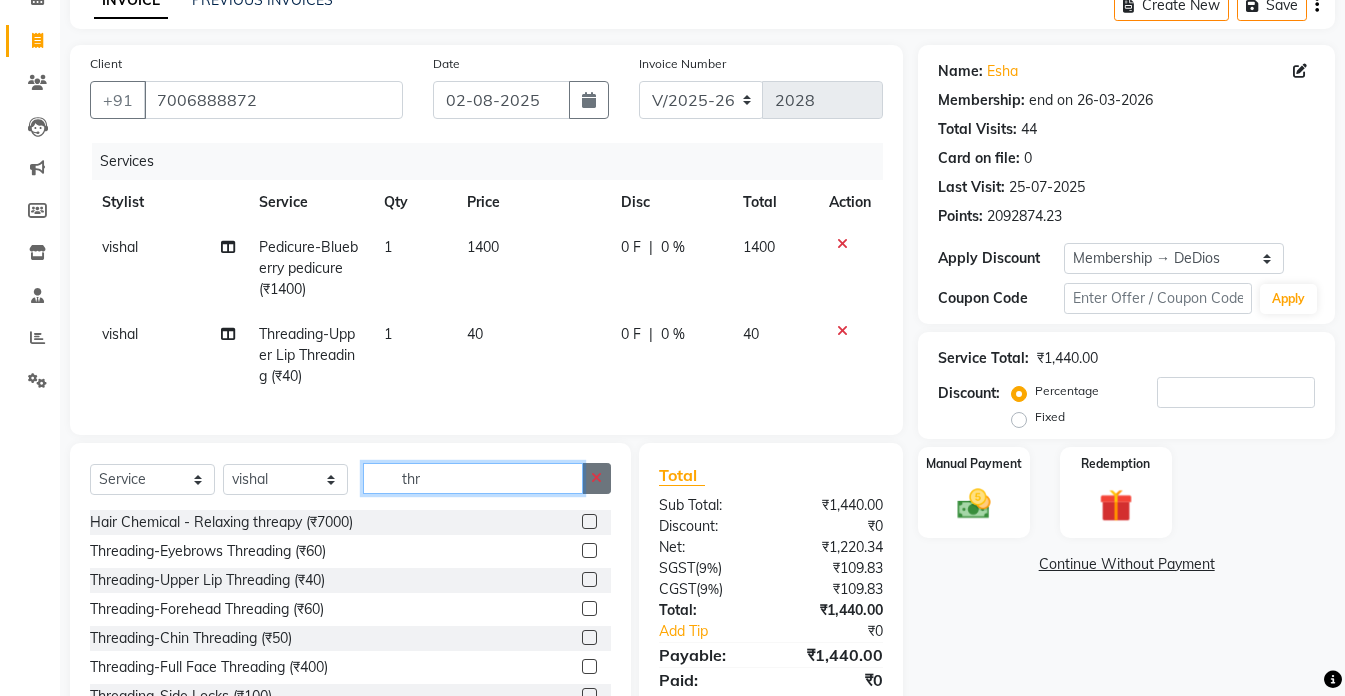 type 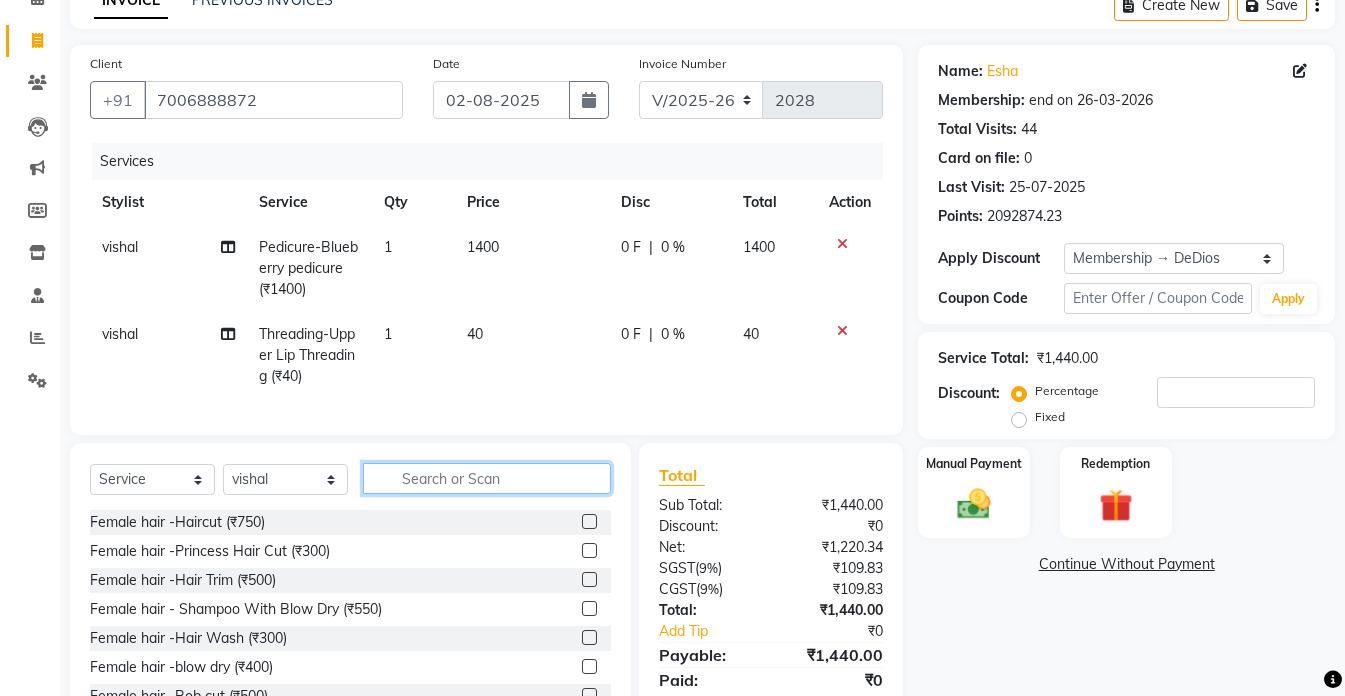 scroll, scrollTop: 192, scrollLeft: 0, axis: vertical 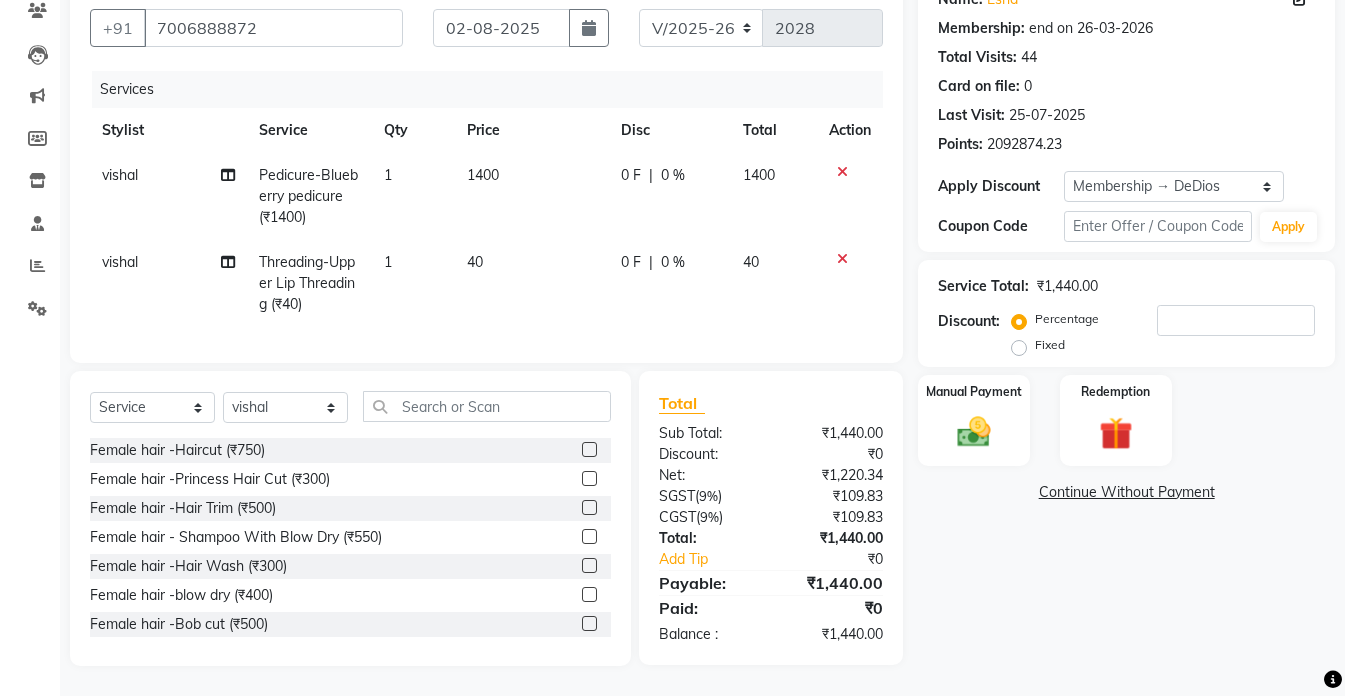 click on "0 F | 0 %" 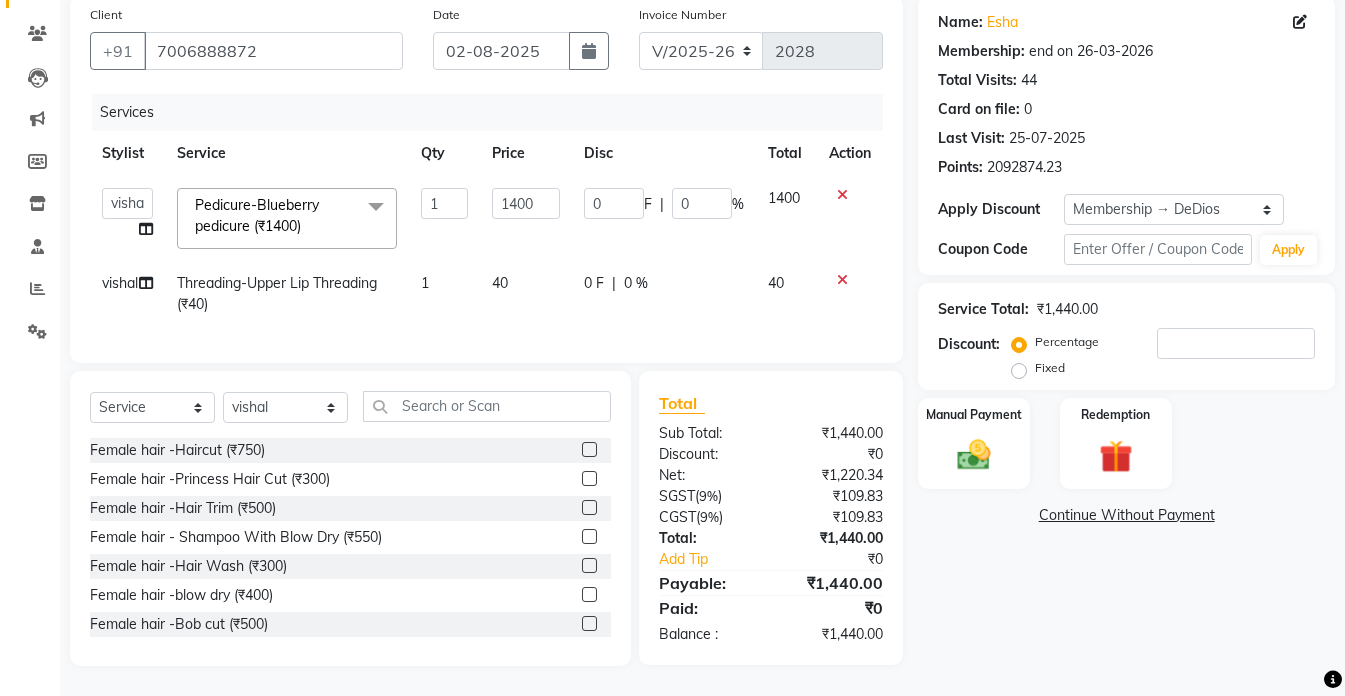 scroll, scrollTop: 169, scrollLeft: 0, axis: vertical 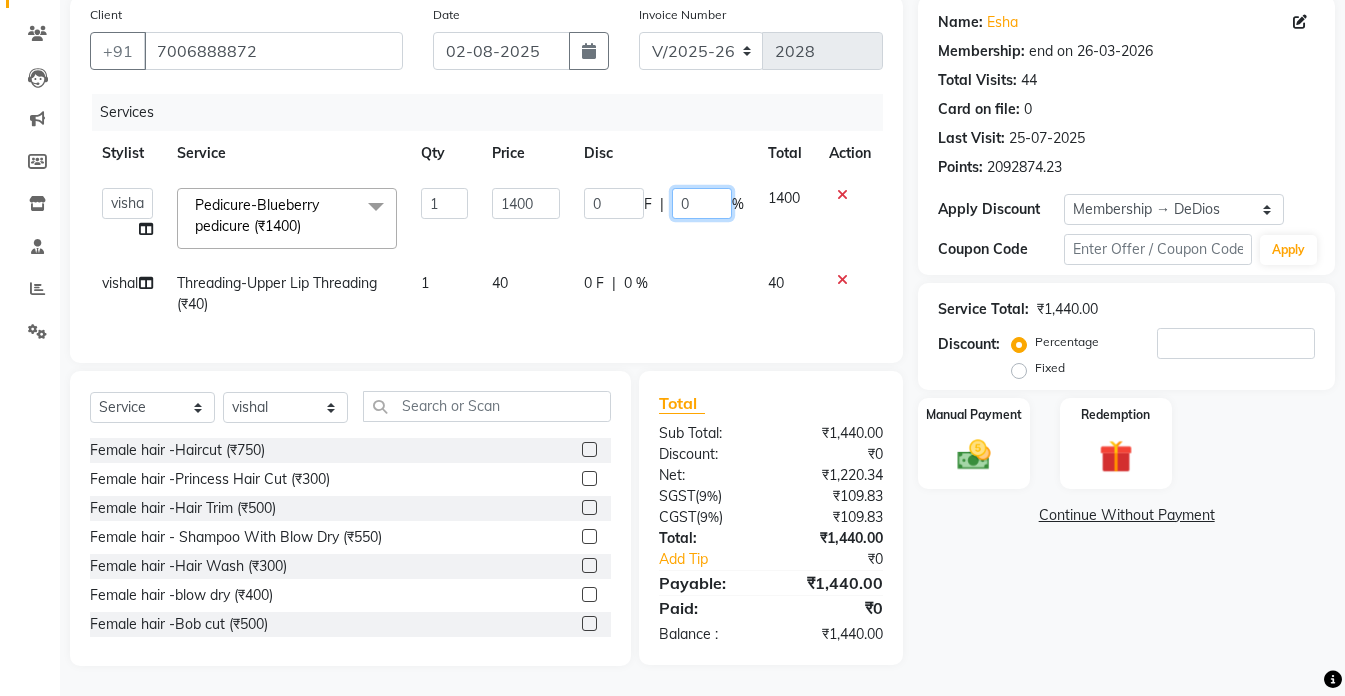 click on "0" 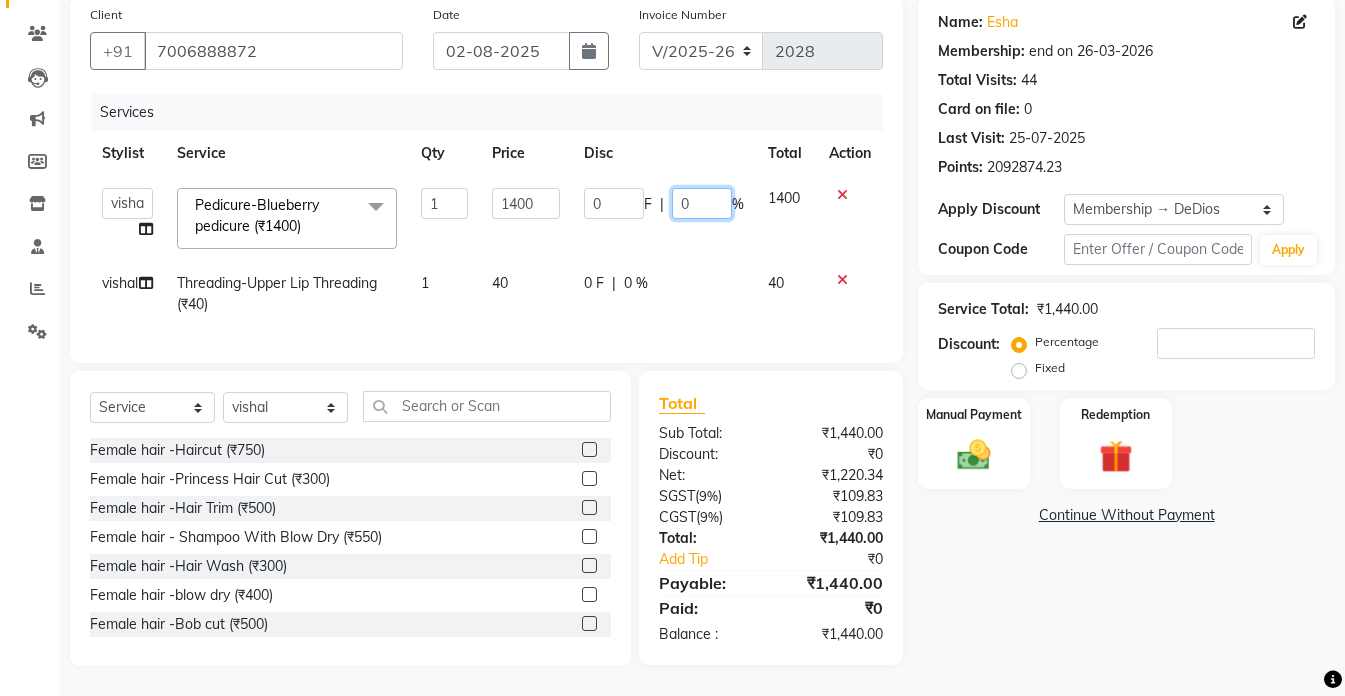 type on "20" 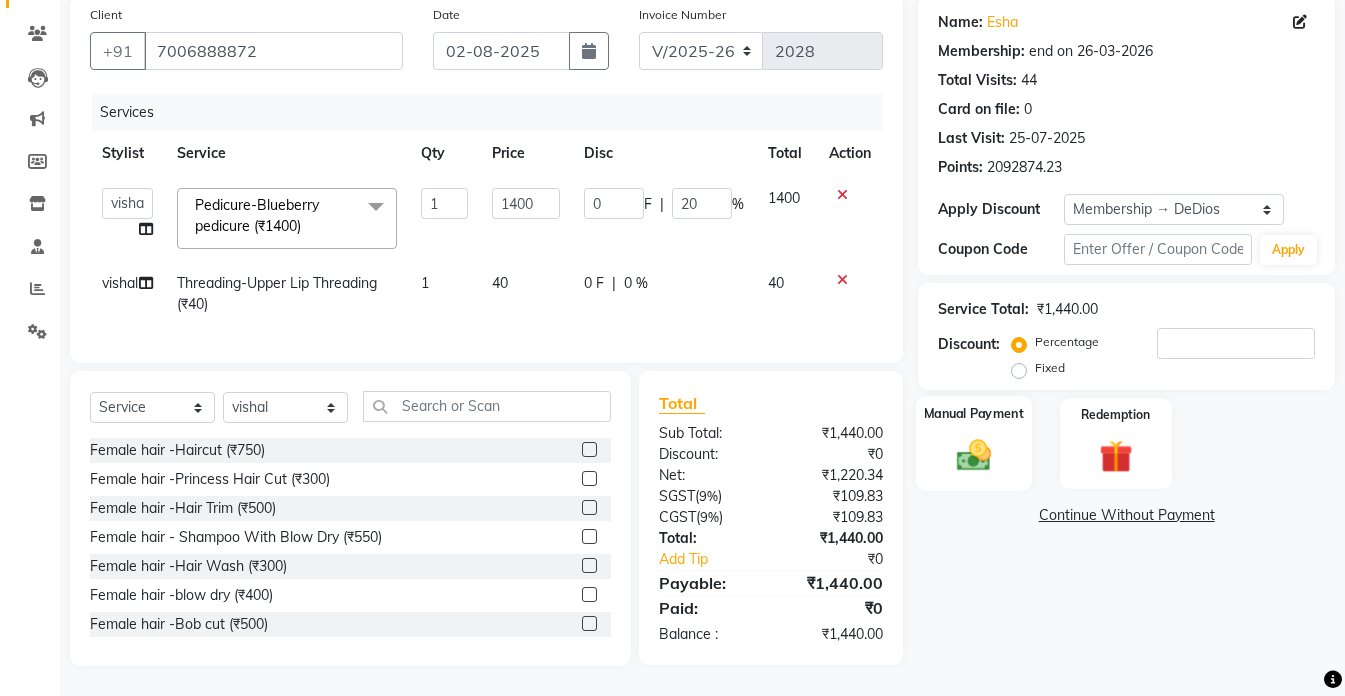 click 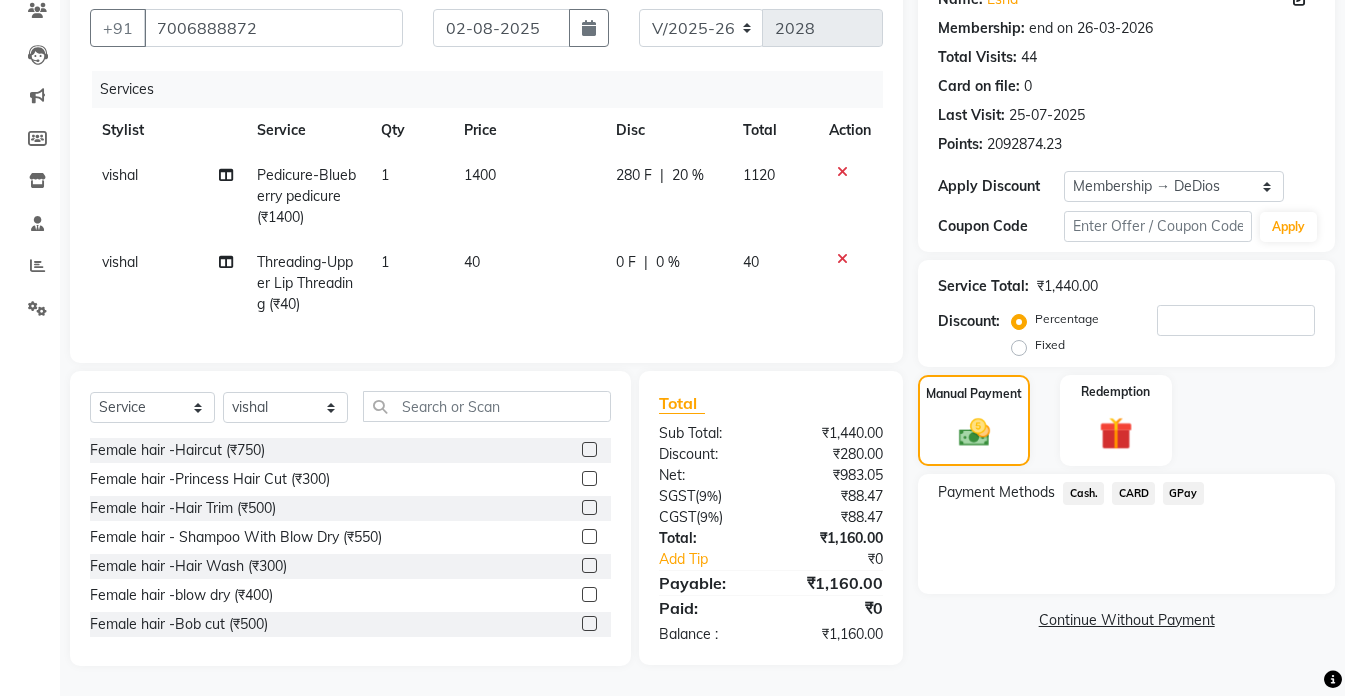 scroll, scrollTop: 192, scrollLeft: 0, axis: vertical 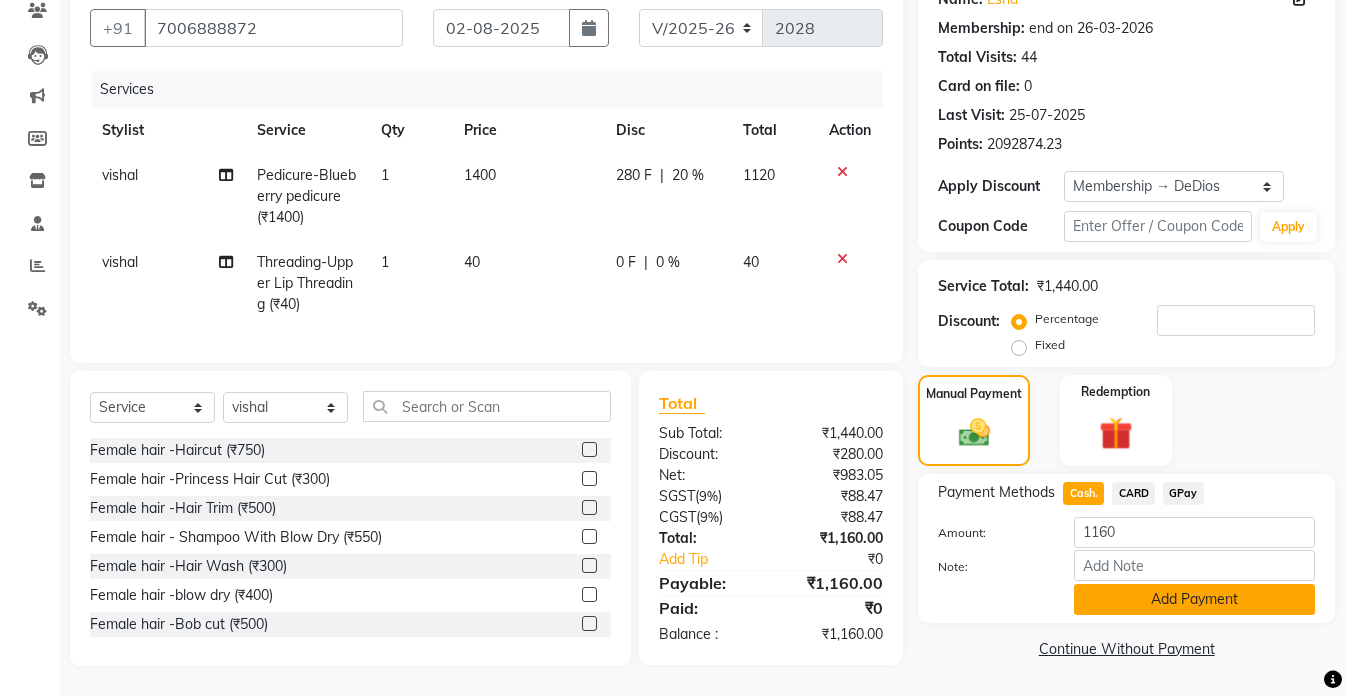 click on "Add Payment" 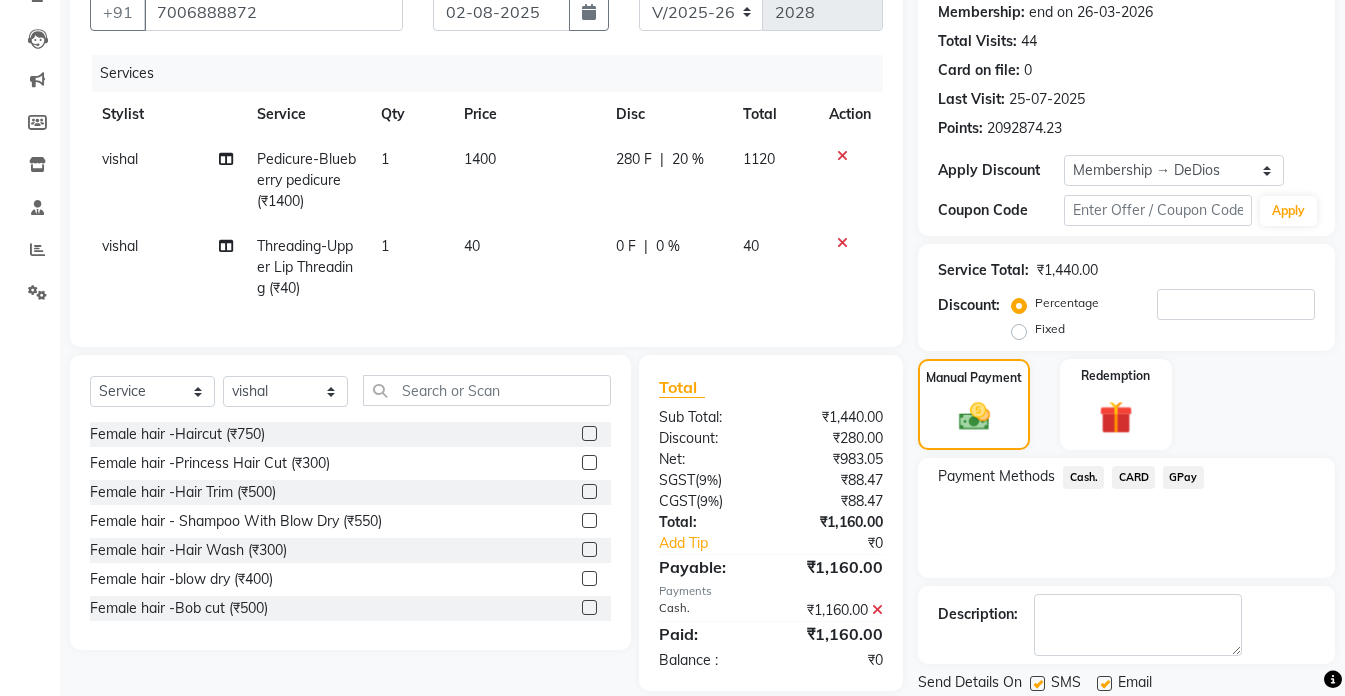 scroll, scrollTop: 173, scrollLeft: 0, axis: vertical 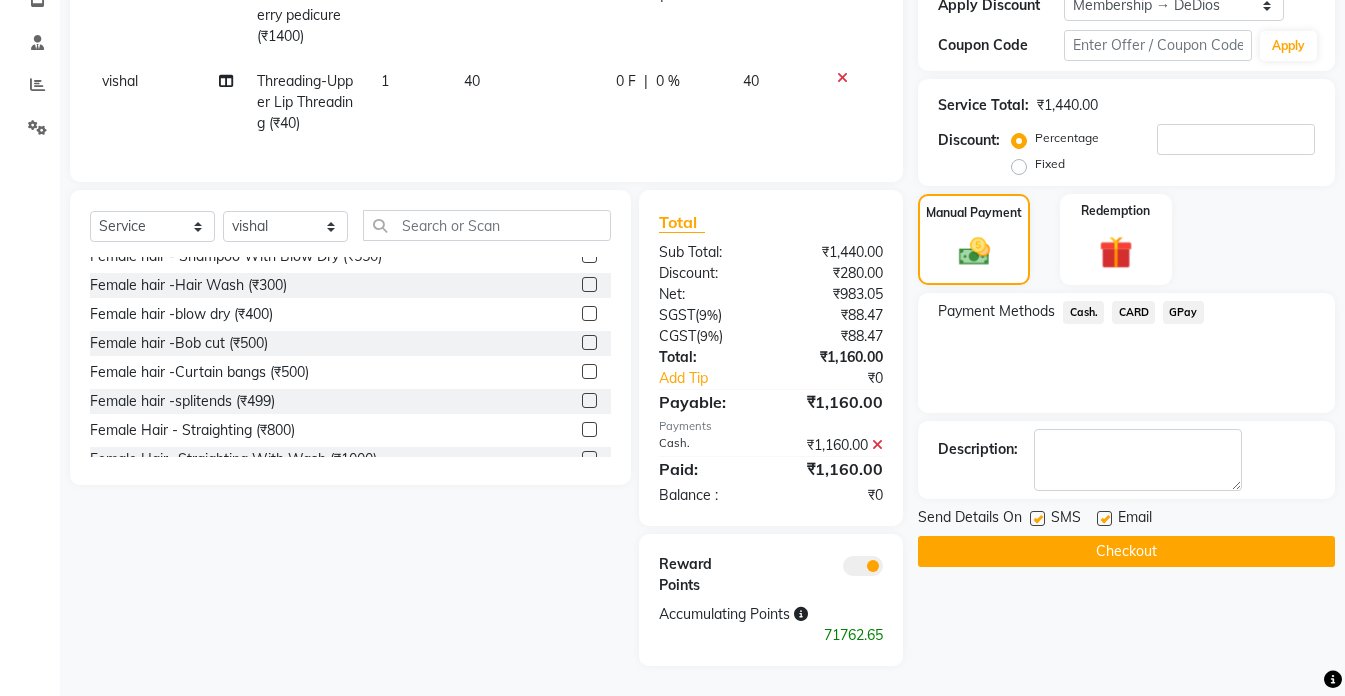 click on "vishal" 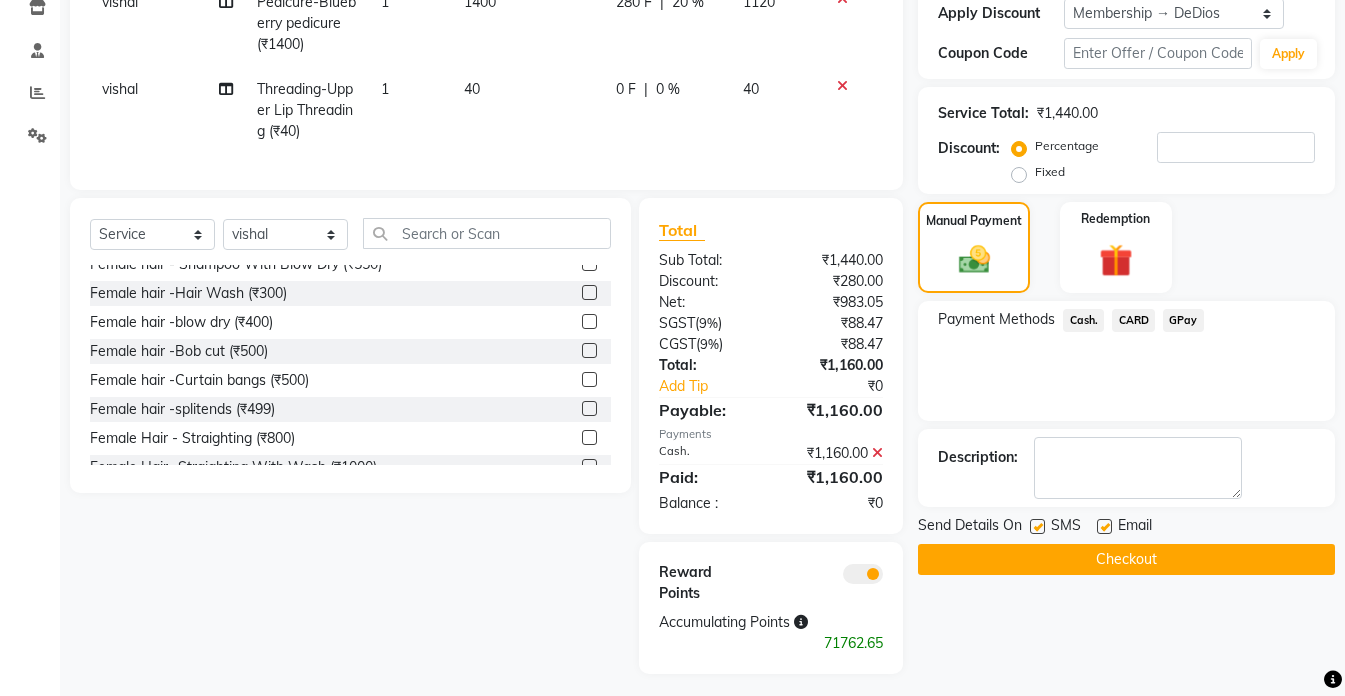 select on "87891" 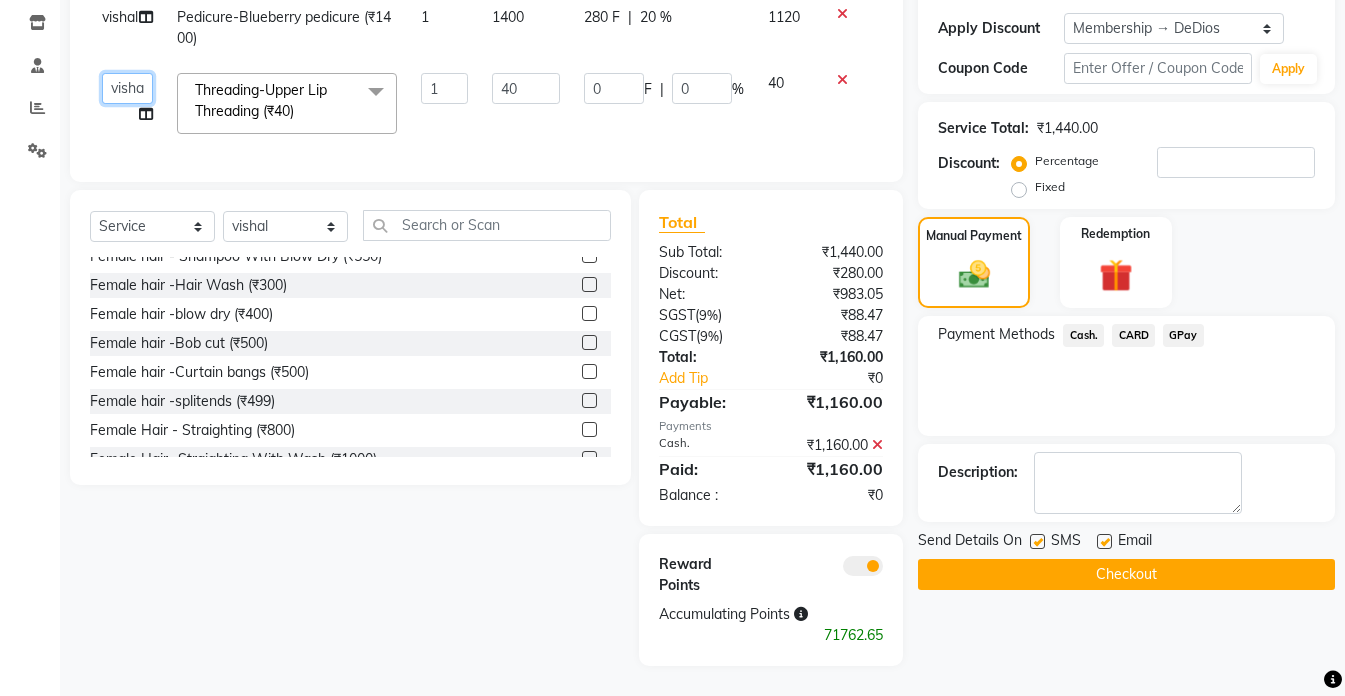 click on "[FIRST] [FIRST] [FIRST] [FIRST] [FIRST] [FIRST] [FIRST] [FIRST] [FIRST] [FIRST] [FIRST] [FIRST] [LAST]" 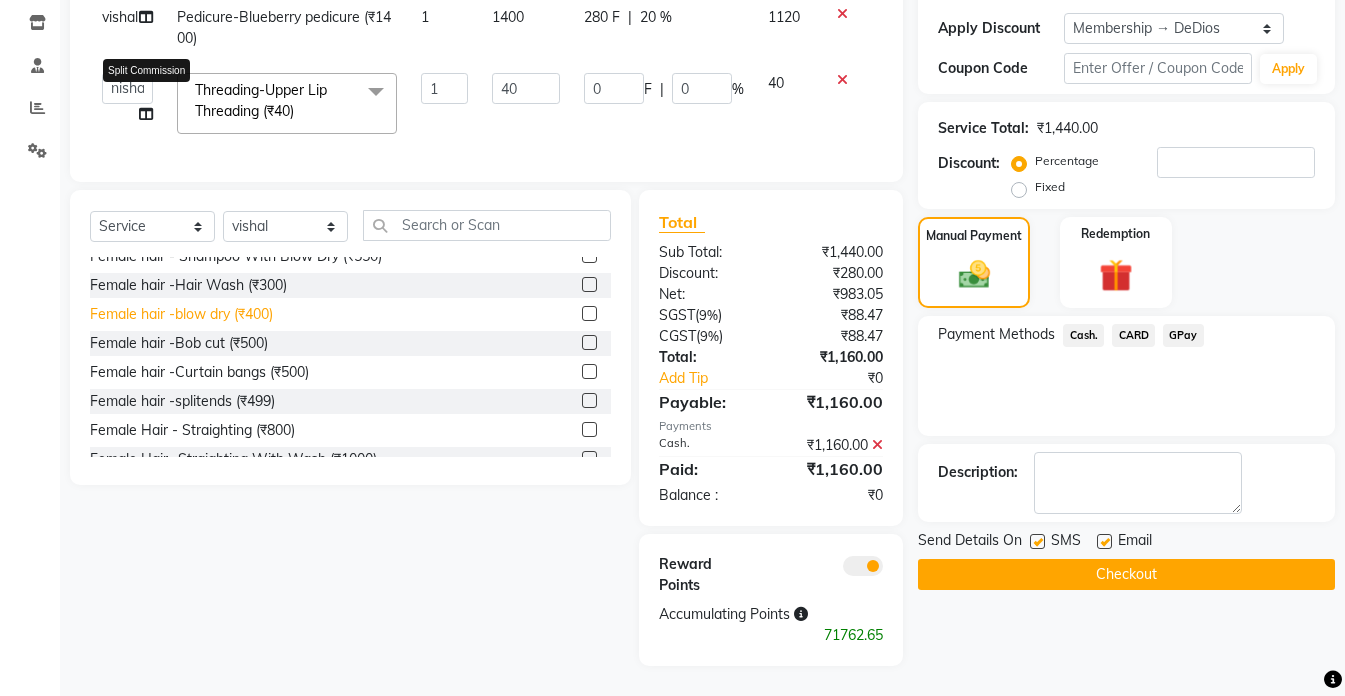 select on "49371" 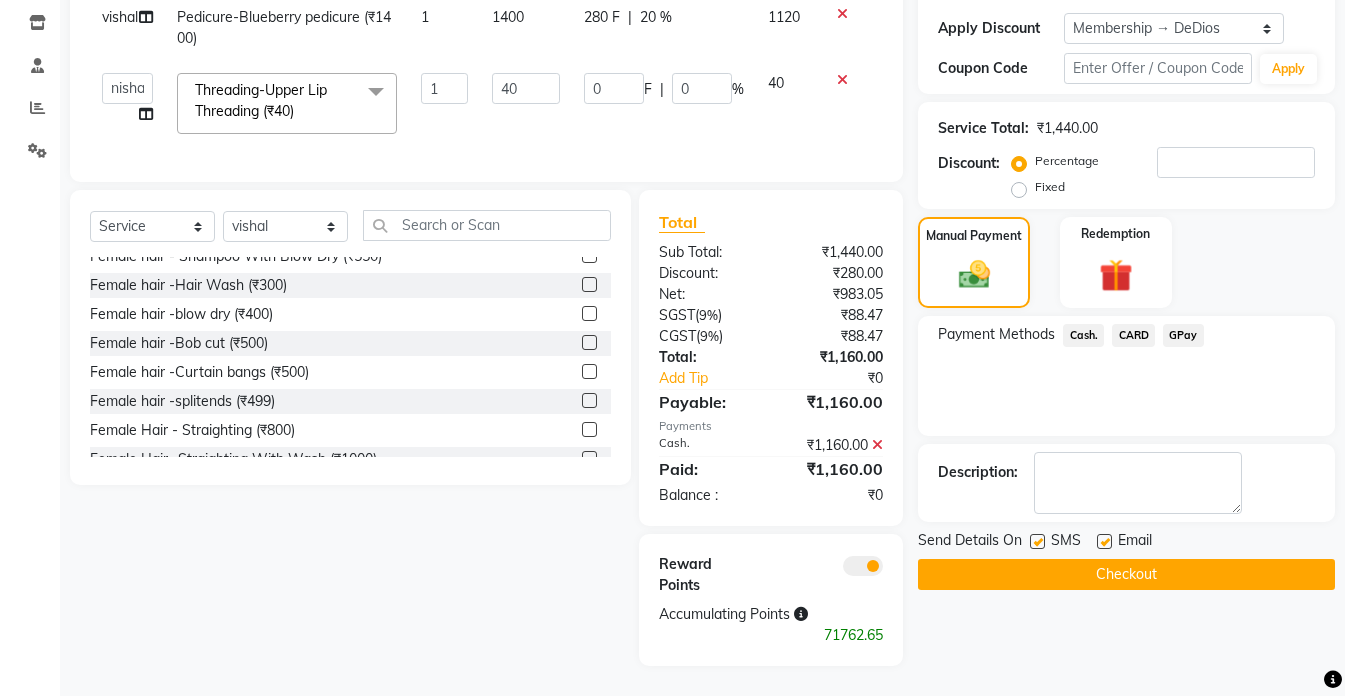 click on "Checkout" 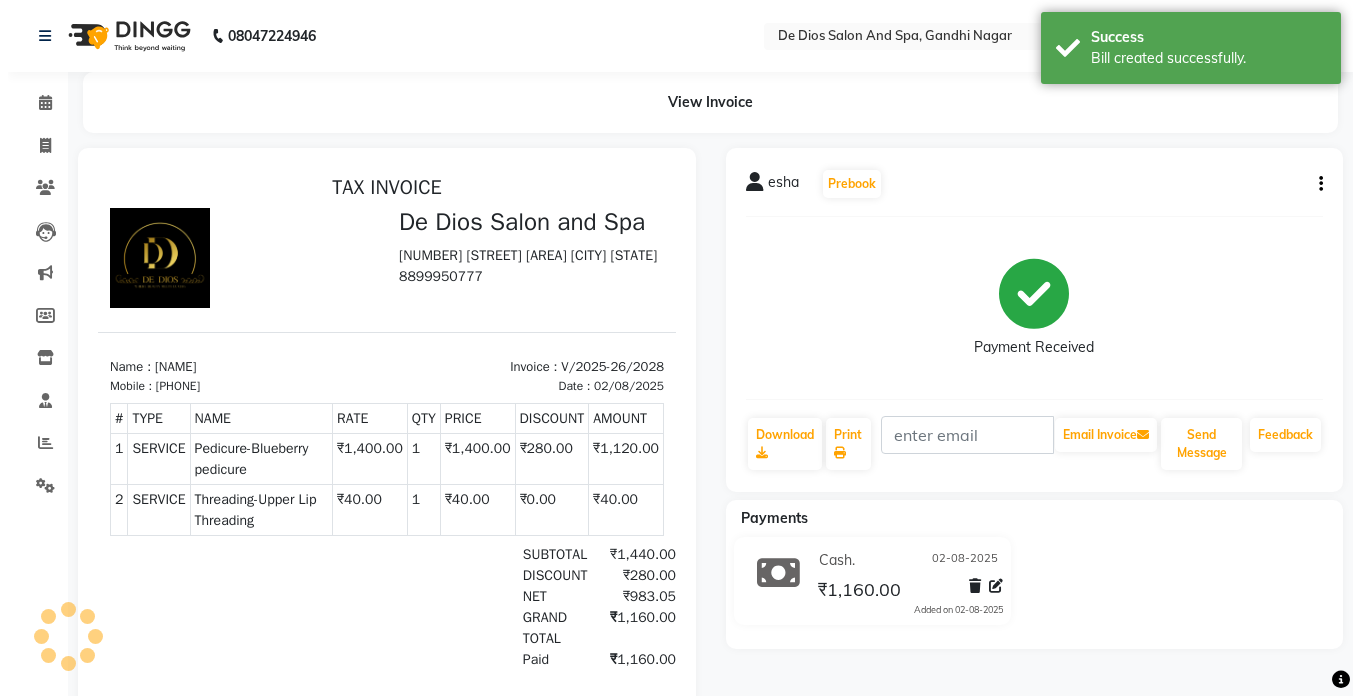 scroll, scrollTop: 0, scrollLeft: 0, axis: both 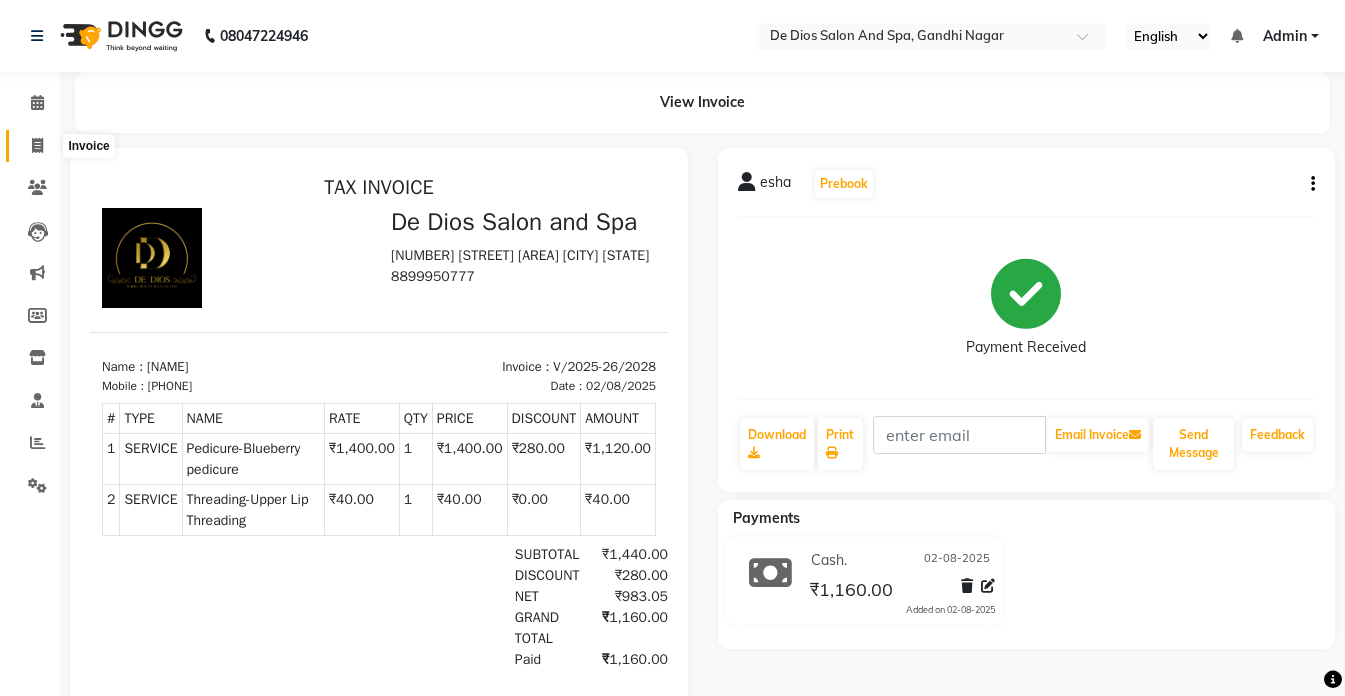 click 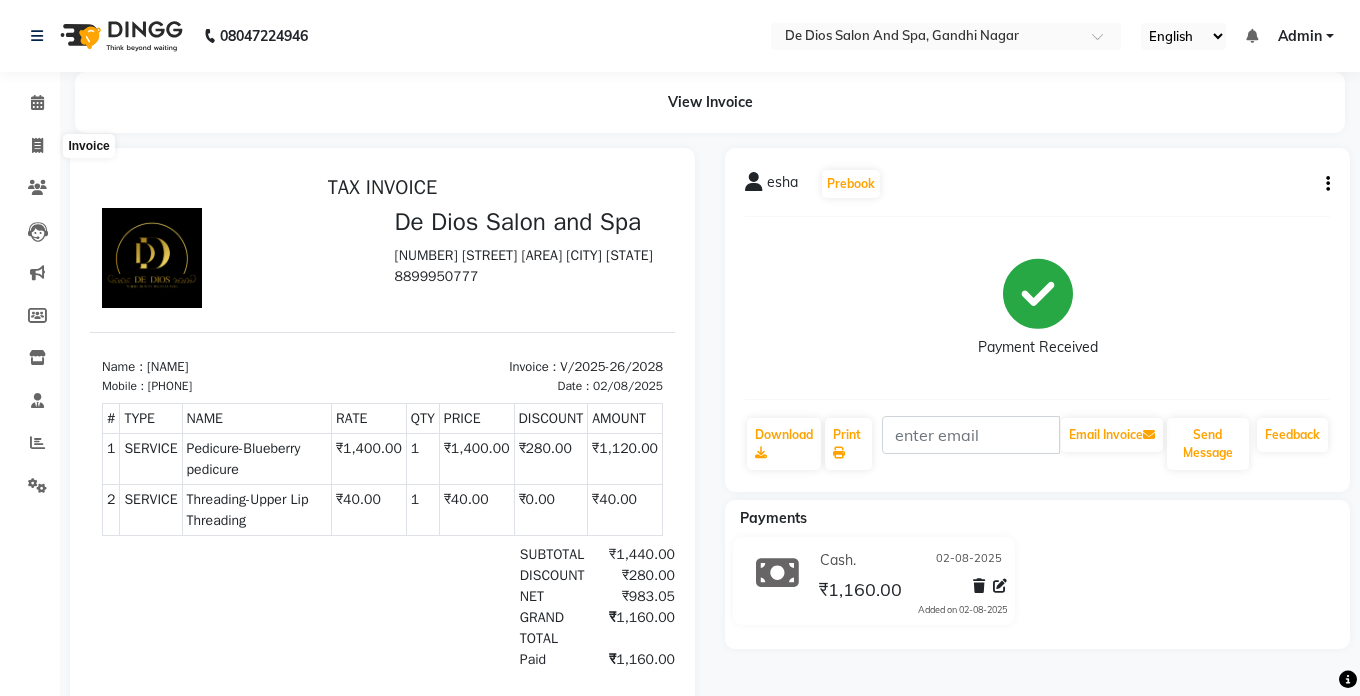select on "6431" 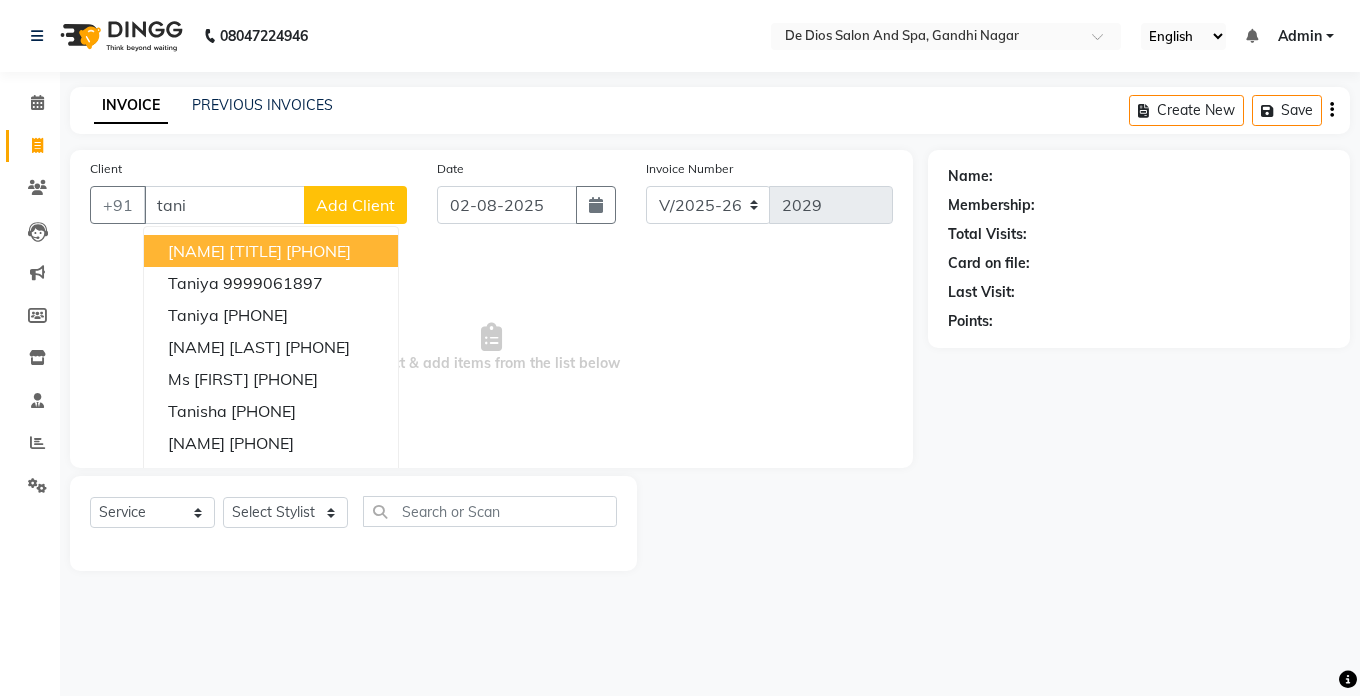 click on "INVOICE PREVIOUS INVOICES Create New   Save" 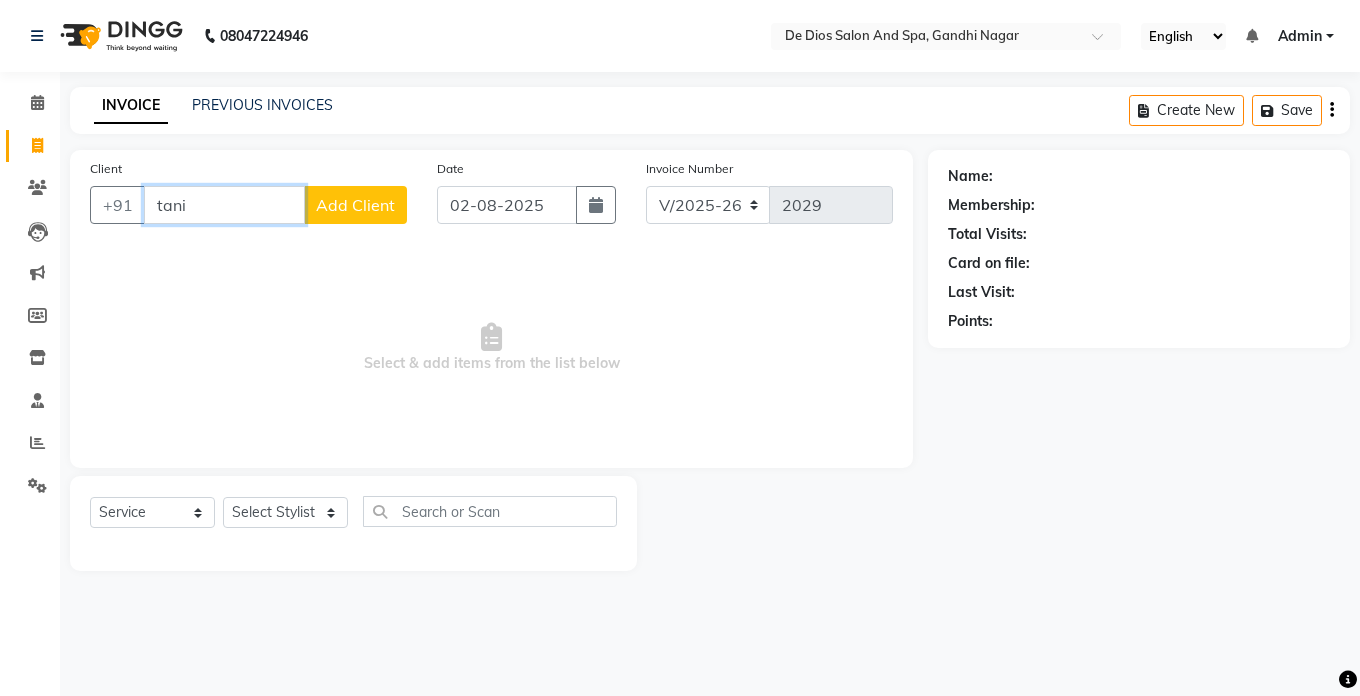 click on "tani" at bounding box center (224, 205) 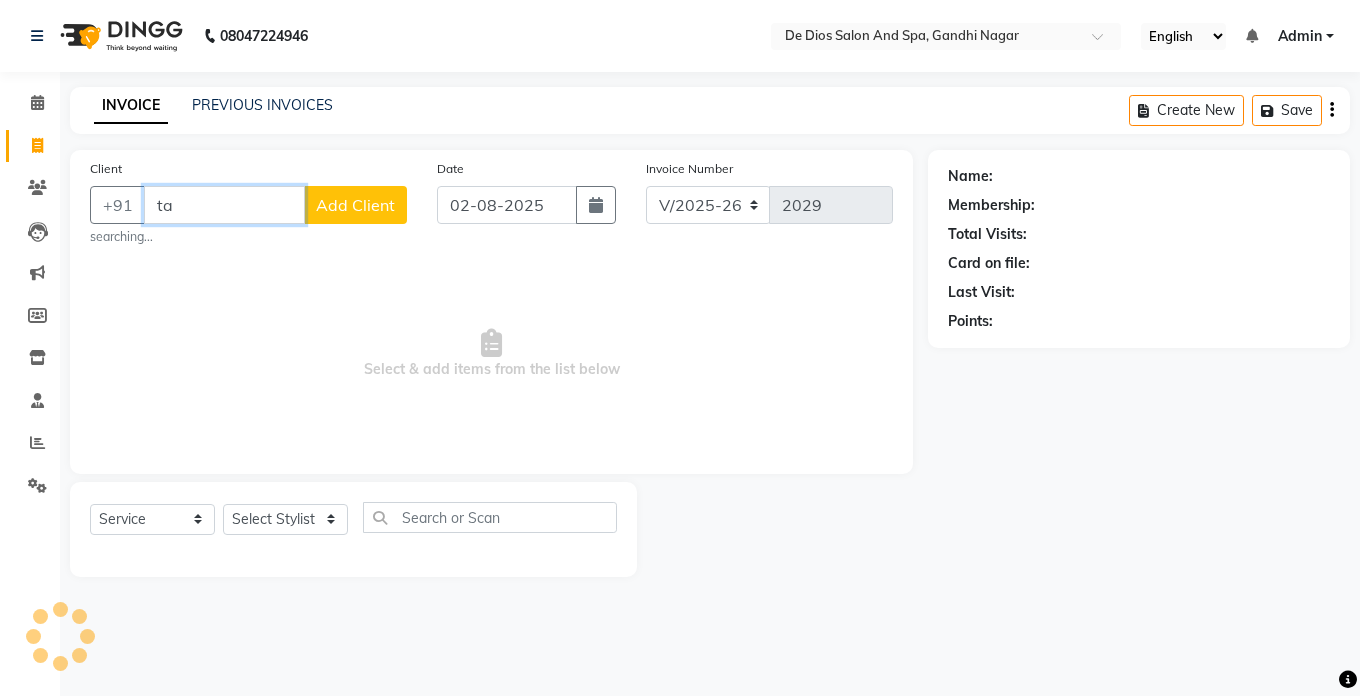 type on "t" 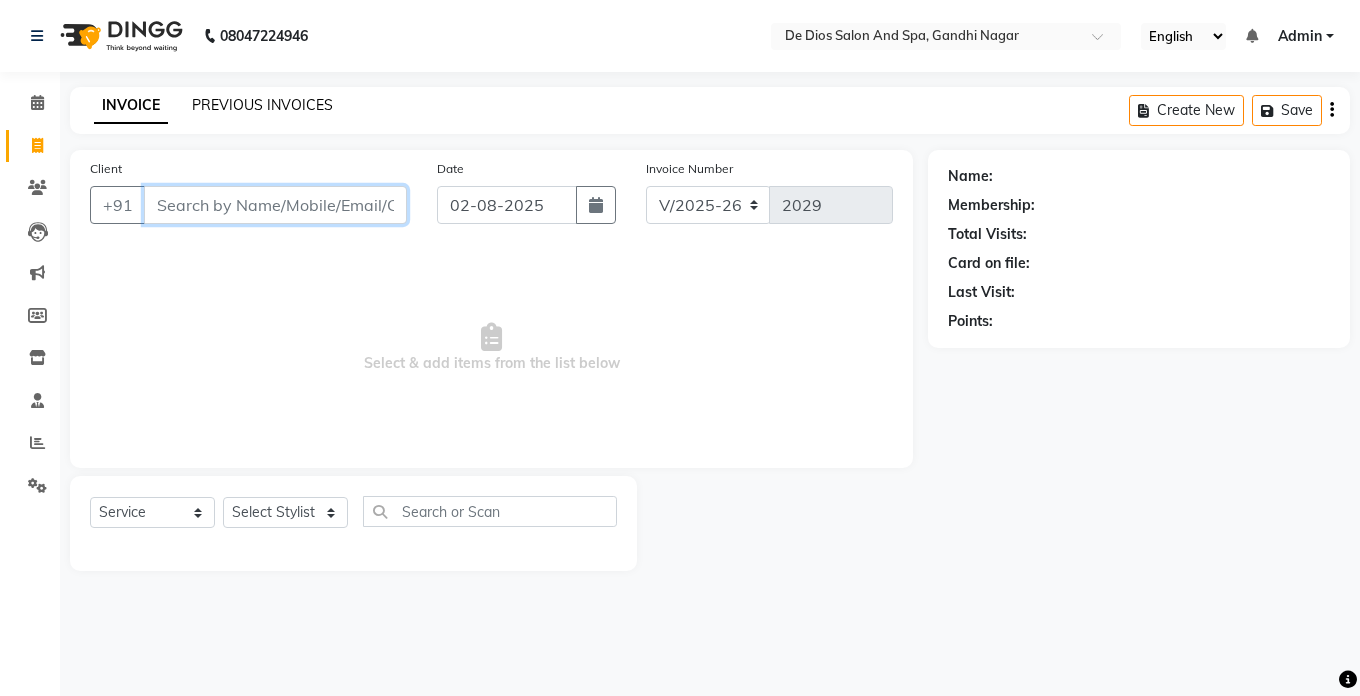 type 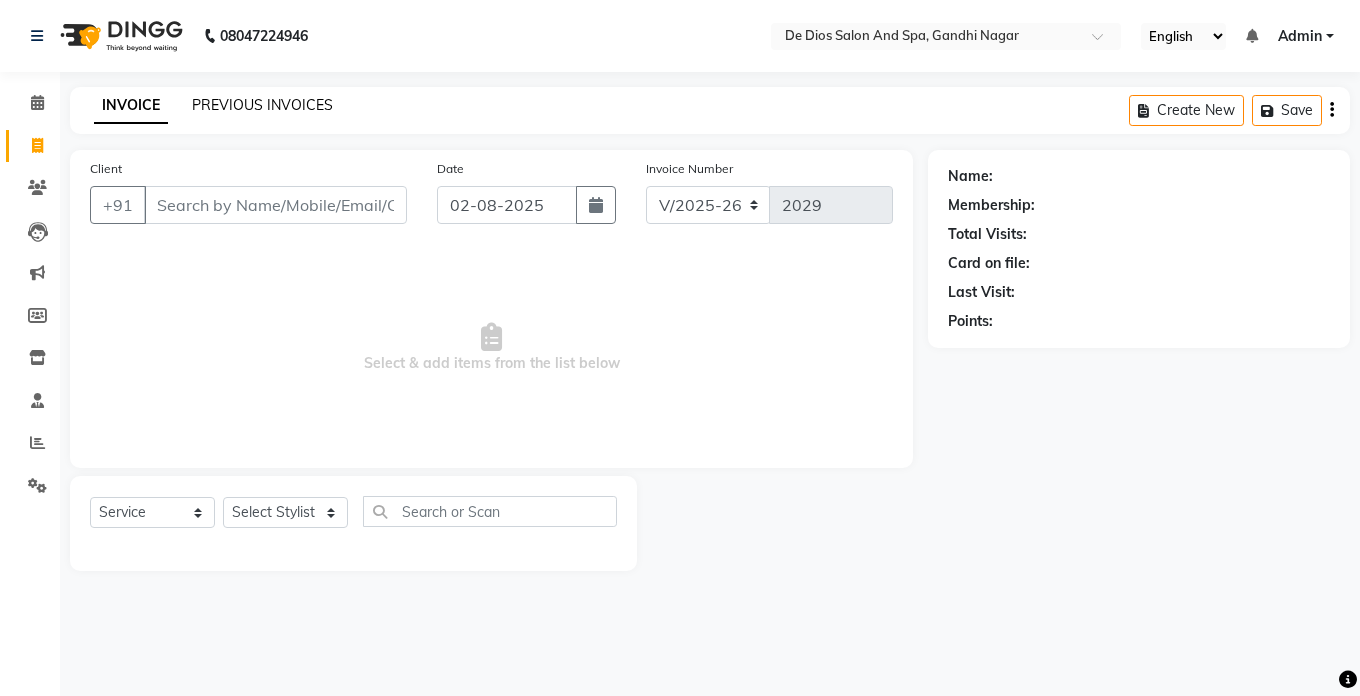 click on "PREVIOUS INVOICES" 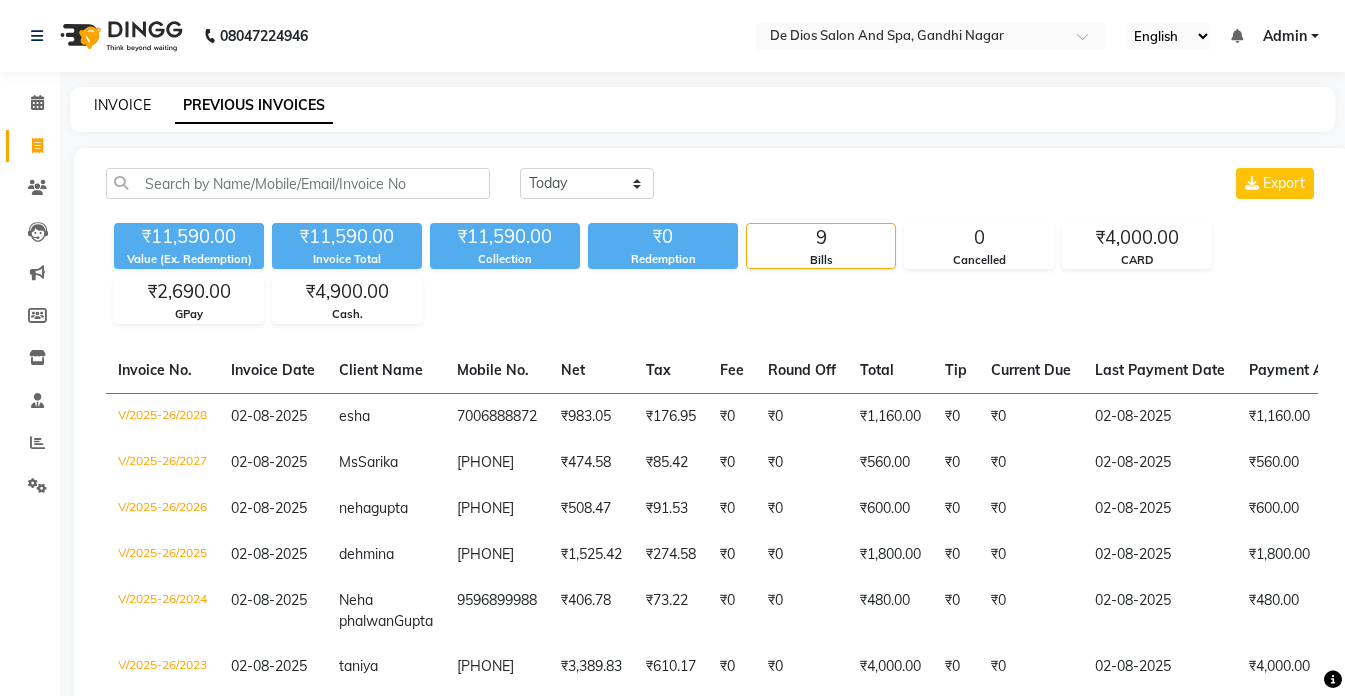 click on "INVOICE" 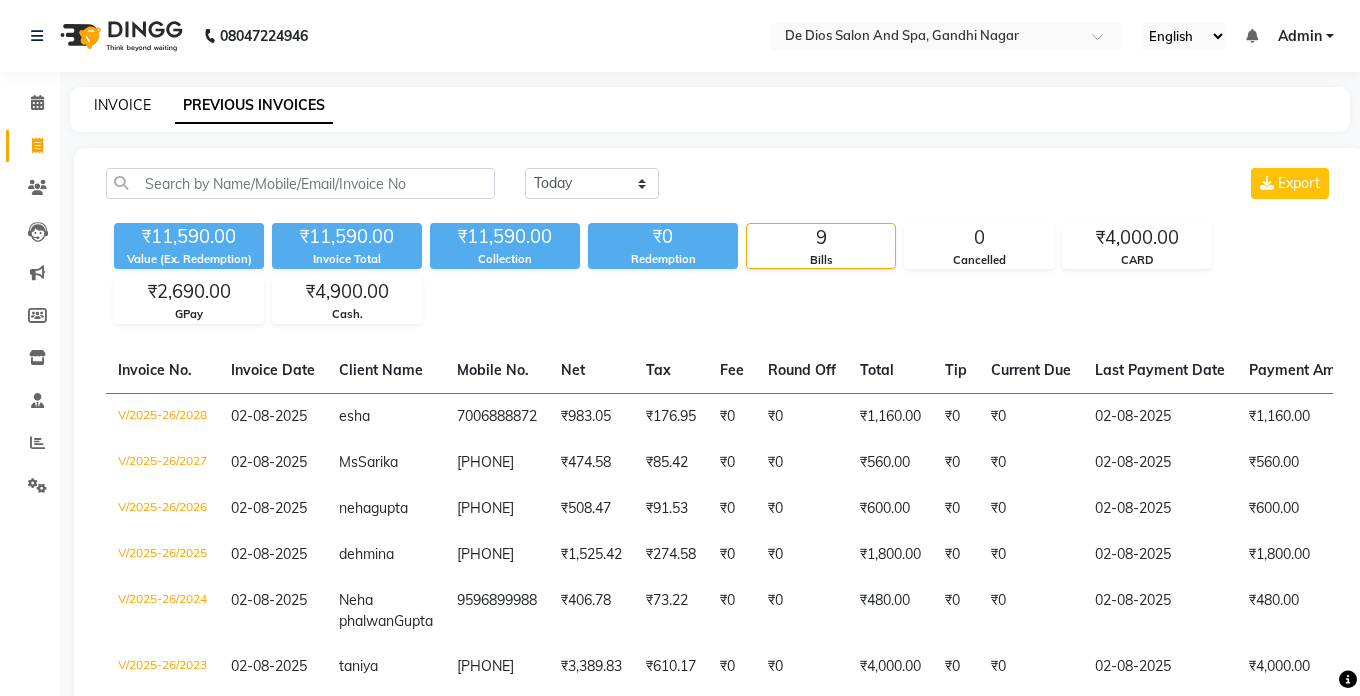 select on "service" 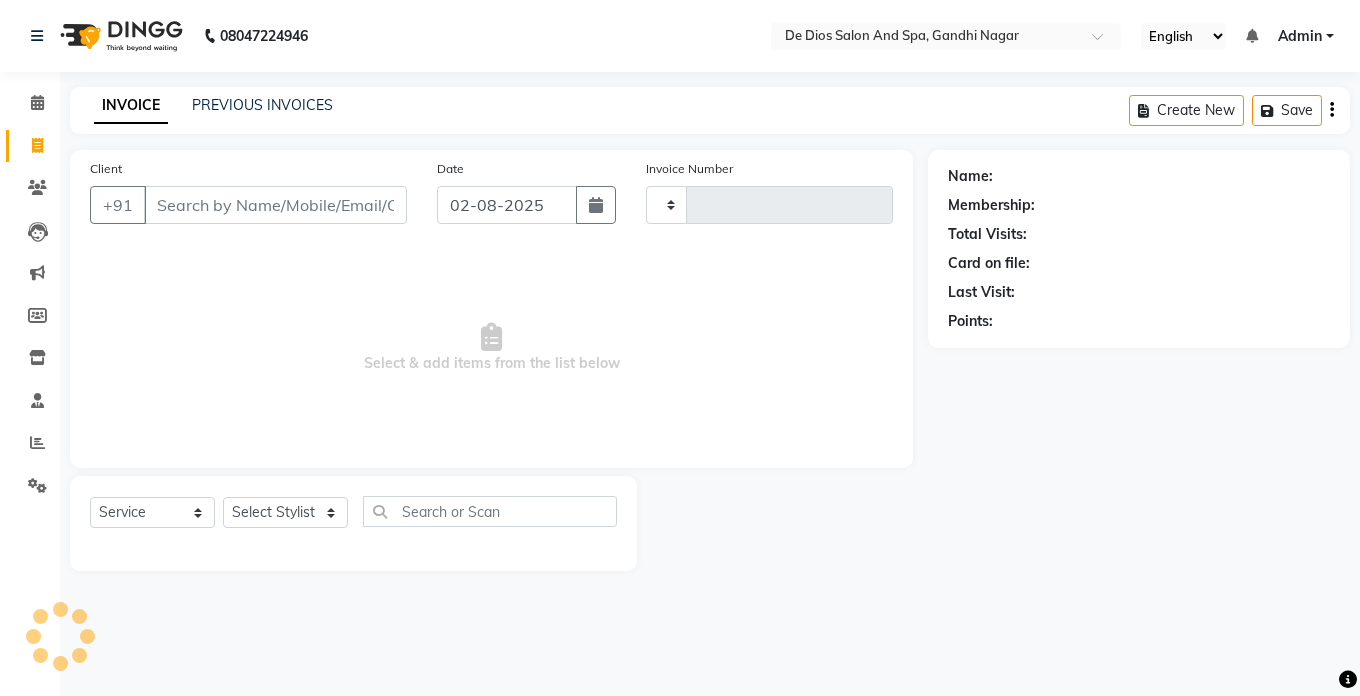 type on "2029" 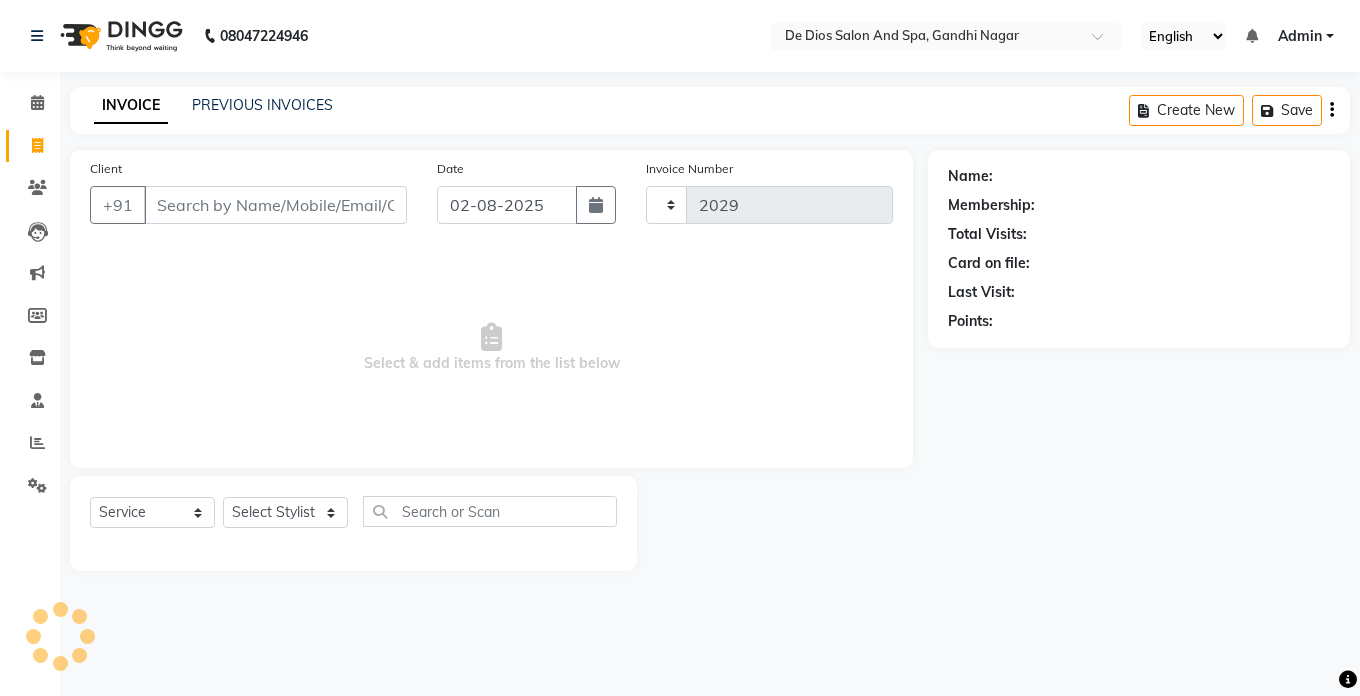 select on "6431" 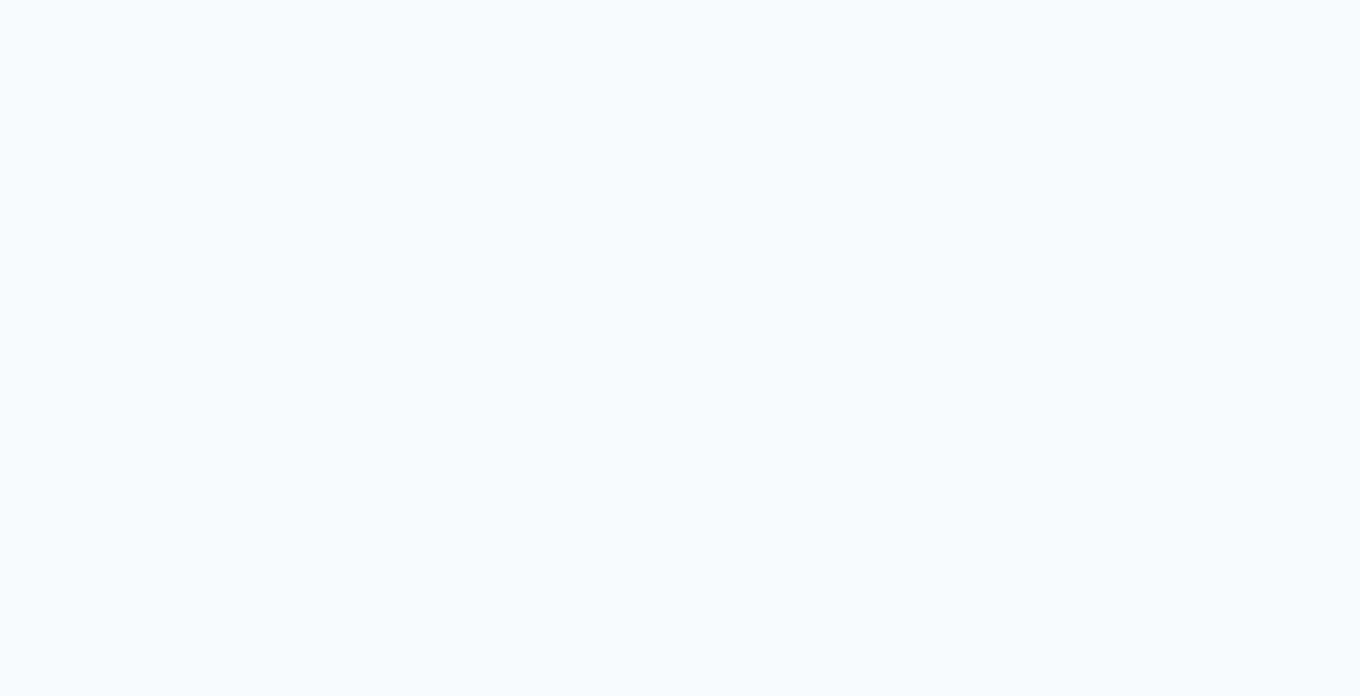 scroll, scrollTop: 0, scrollLeft: 0, axis: both 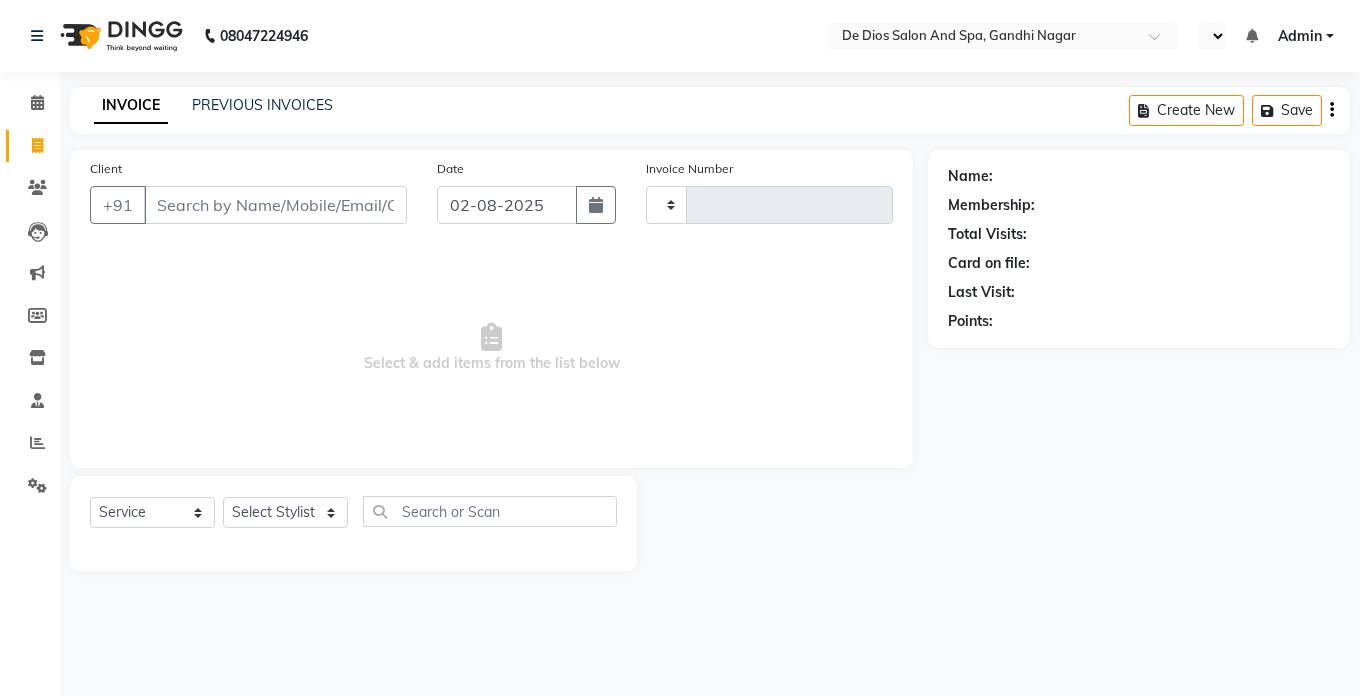 type on "2029" 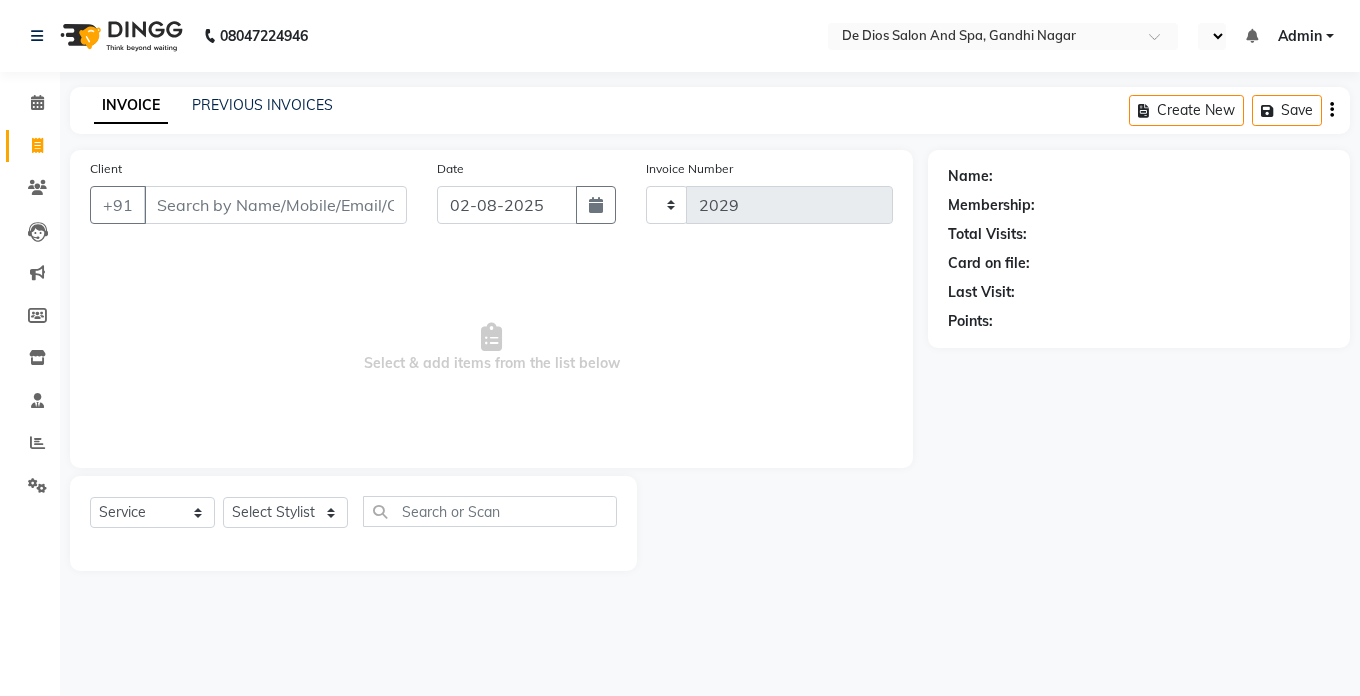 select on "en" 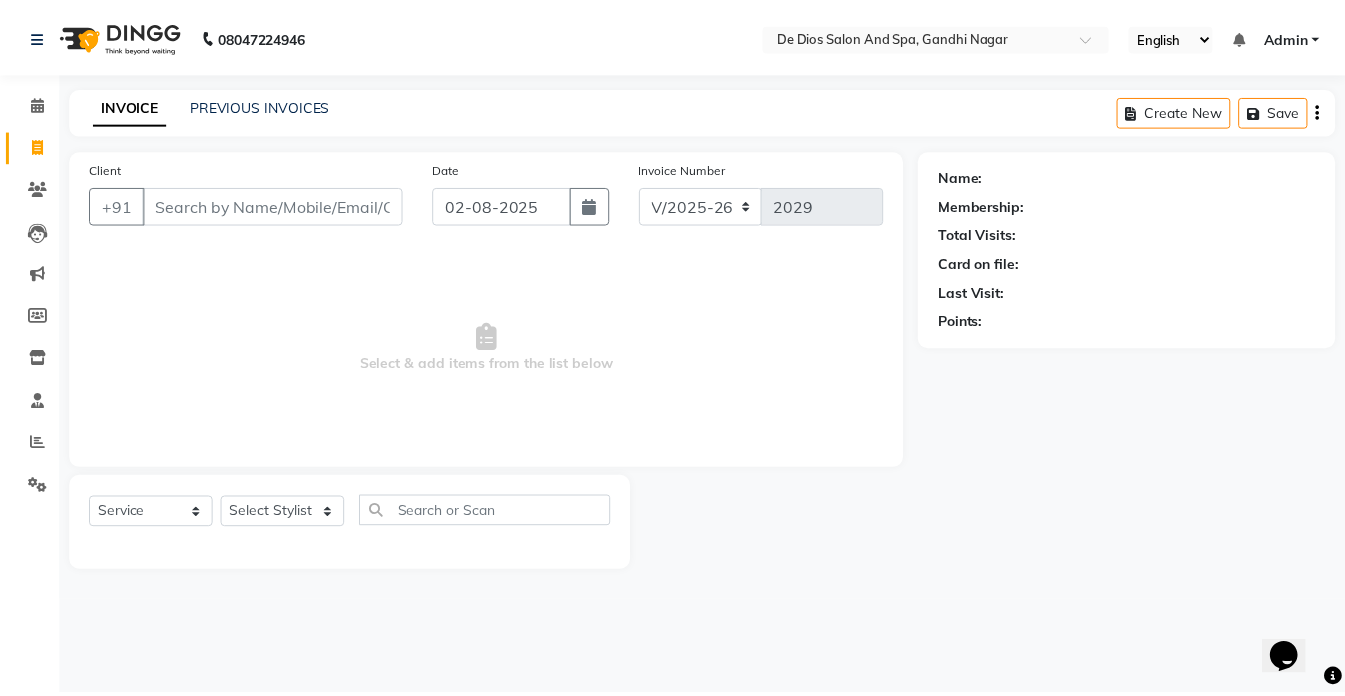 scroll, scrollTop: 0, scrollLeft: 0, axis: both 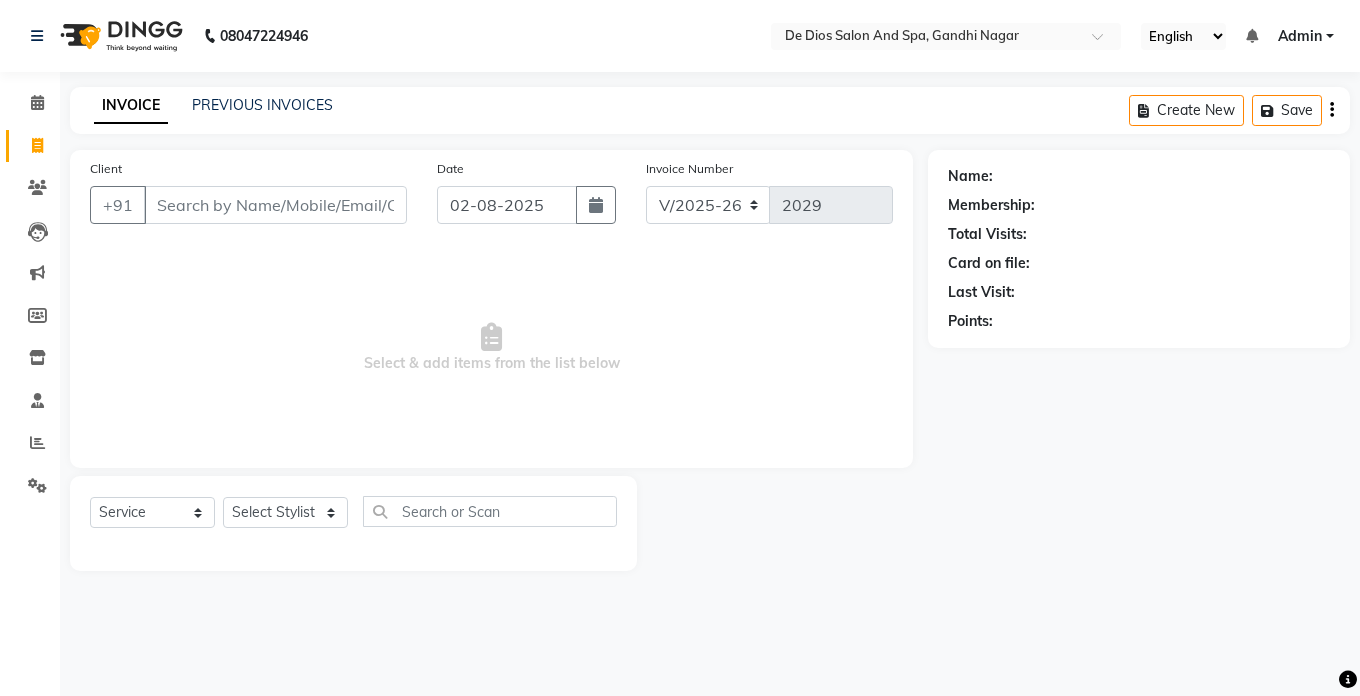 drag, startPoint x: 926, startPoint y: 97, endPoint x: 525, endPoint y: 44, distance: 404.48734 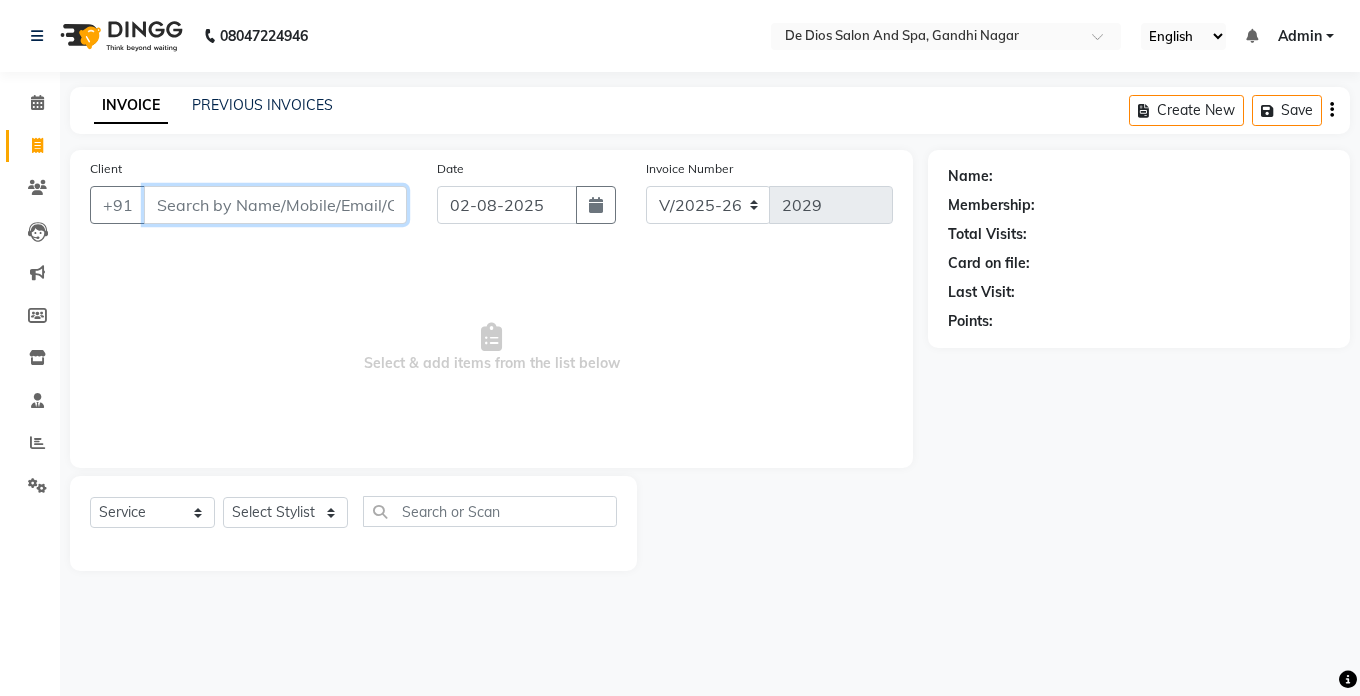 click on "Client" at bounding box center (275, 205) 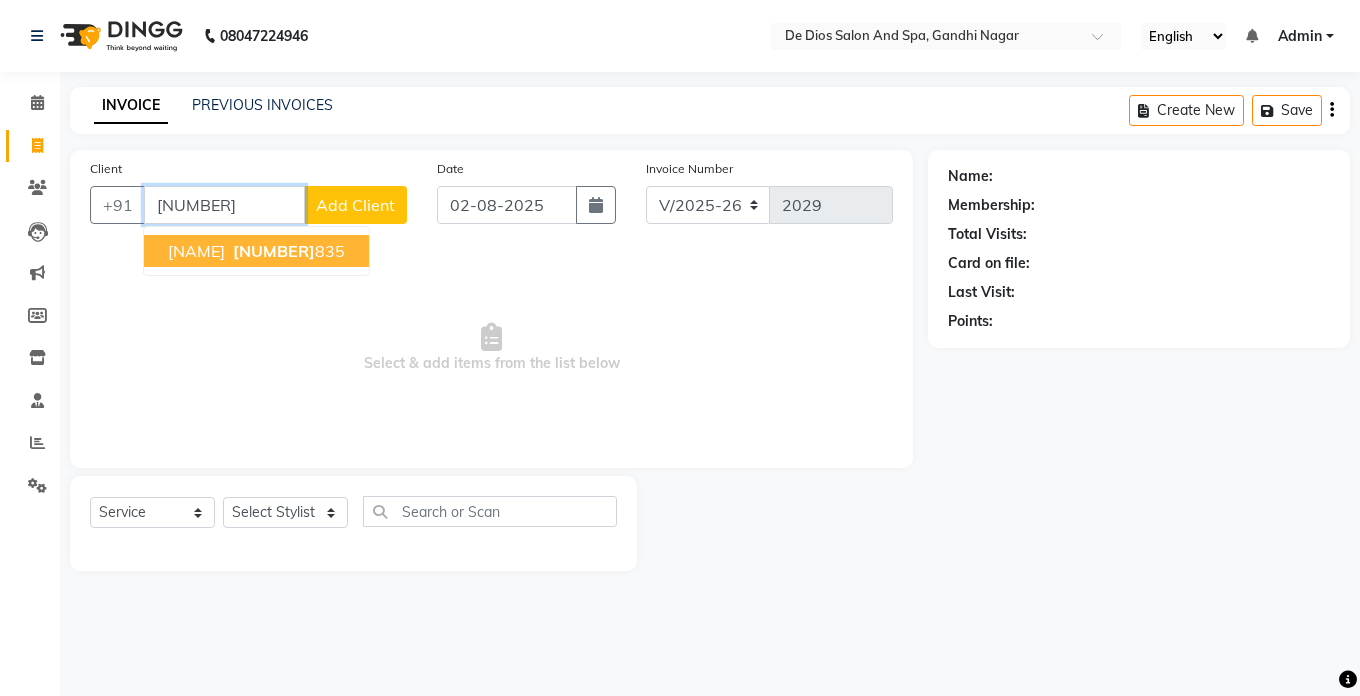 click on "sahil gupta   6005266 835" at bounding box center [256, 251] 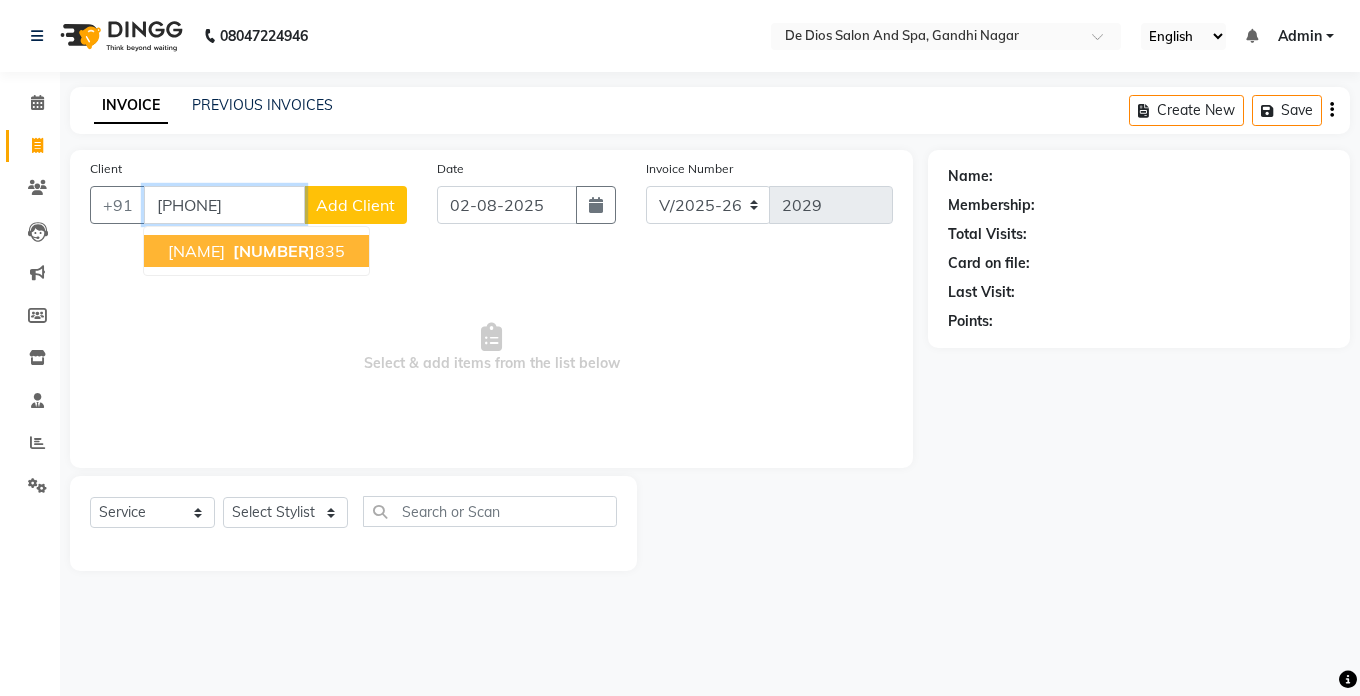 type on "6005266835" 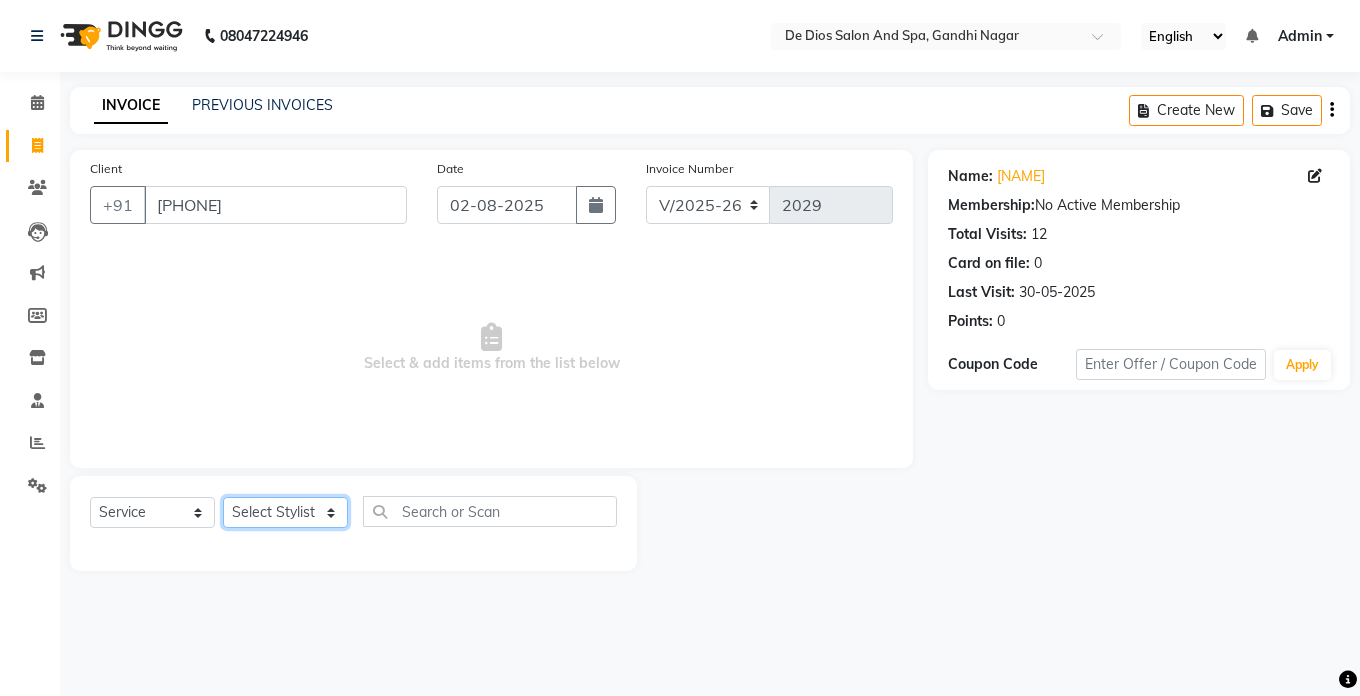 click on "Select Stylist akshay aman Arman Ashwani gunraj megha  nikita thappa nisha parveen shafali vishal vishu kumar" 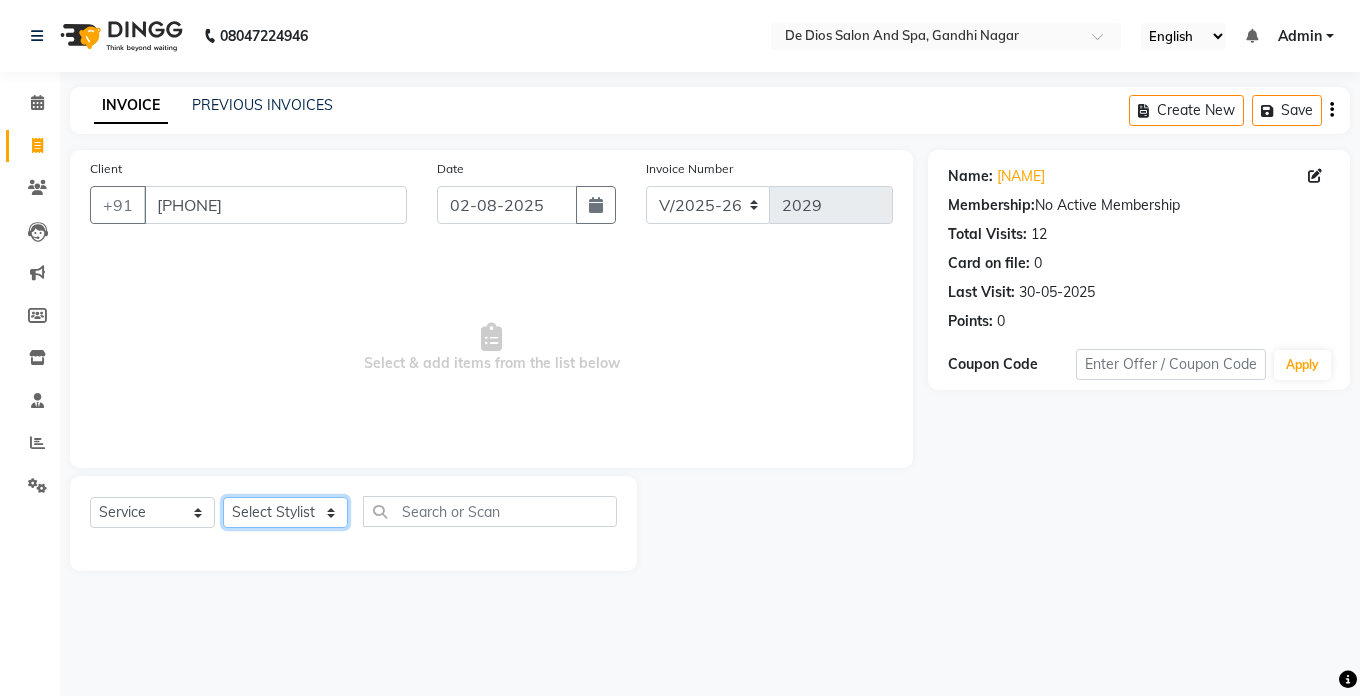 click on "Select Stylist akshay aman Arman Ashwani gunraj megha  nikita thappa nisha parveen shafali vishal vishu kumar" 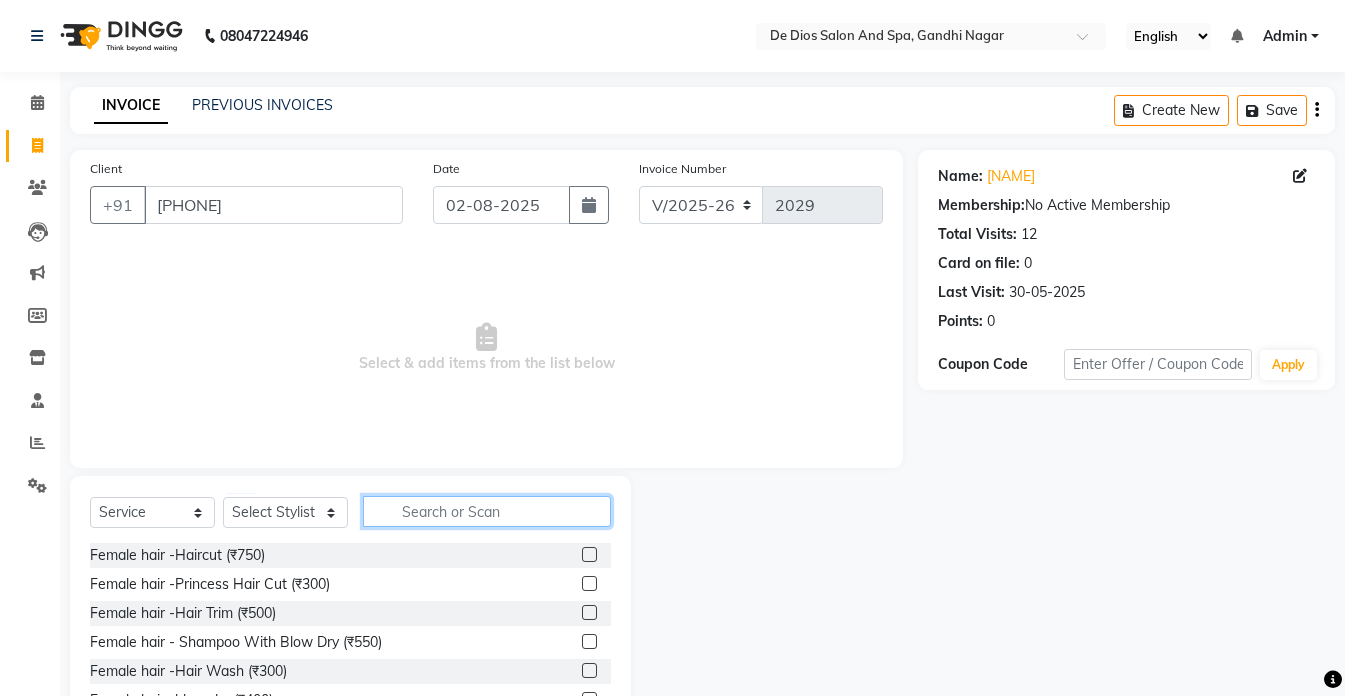 click 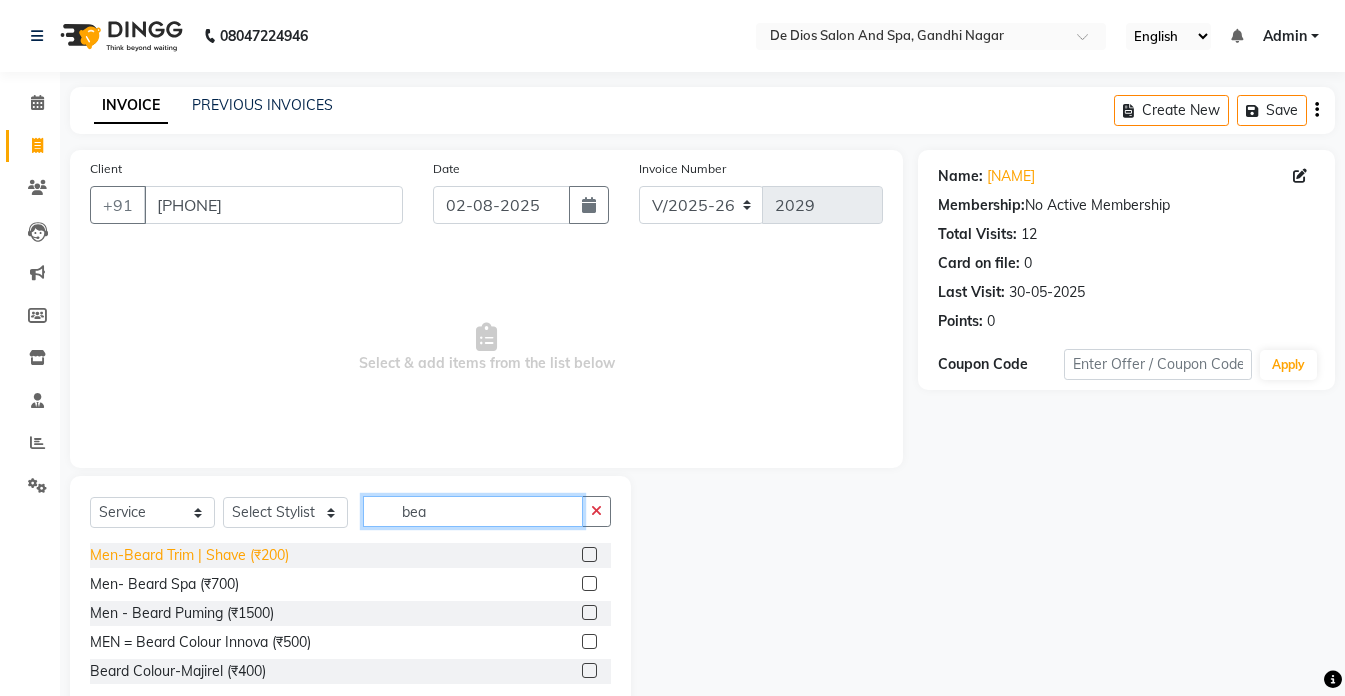 type on "bea" 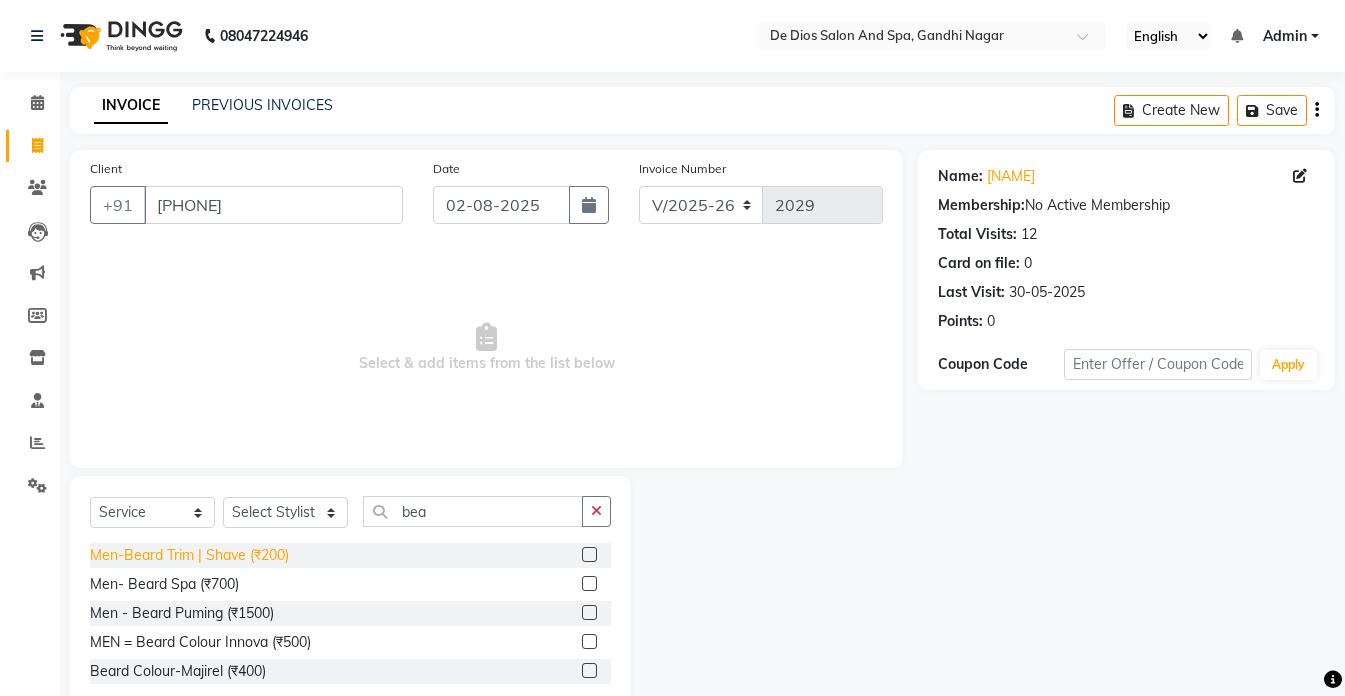 click on "Men-Beard Trim | Shave (₹200)" 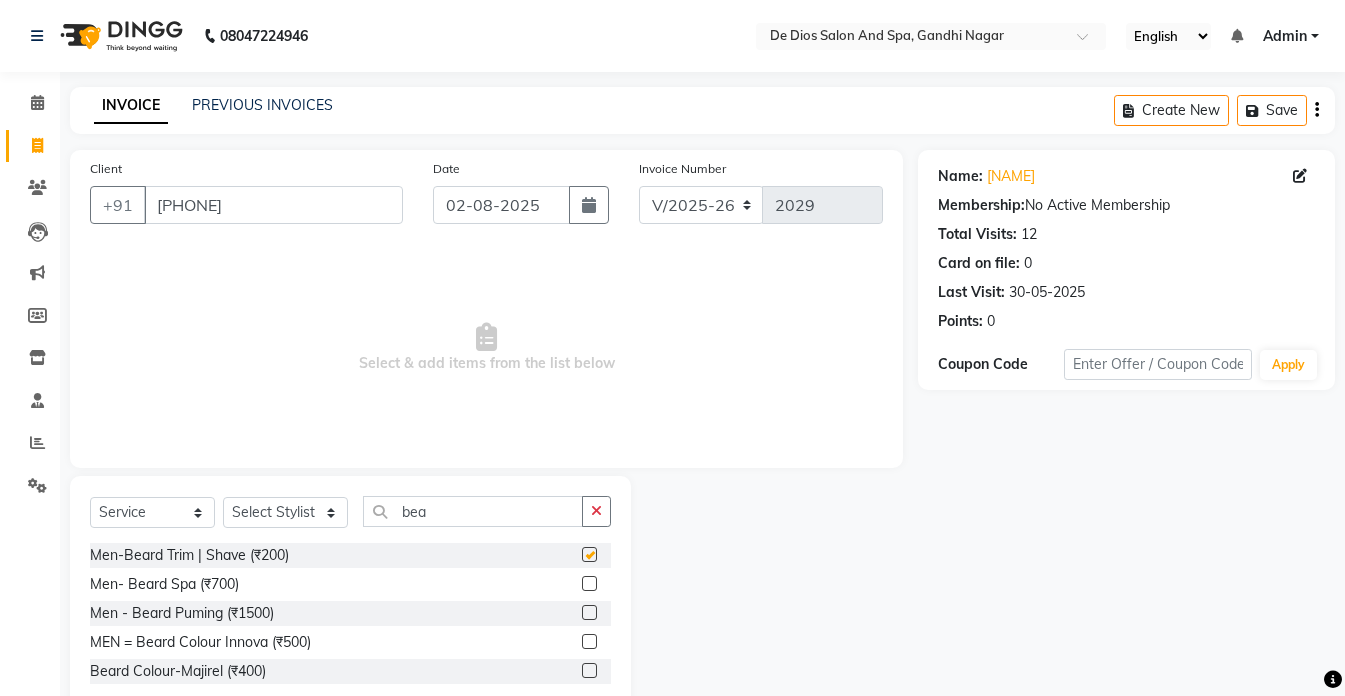 checkbox on "false" 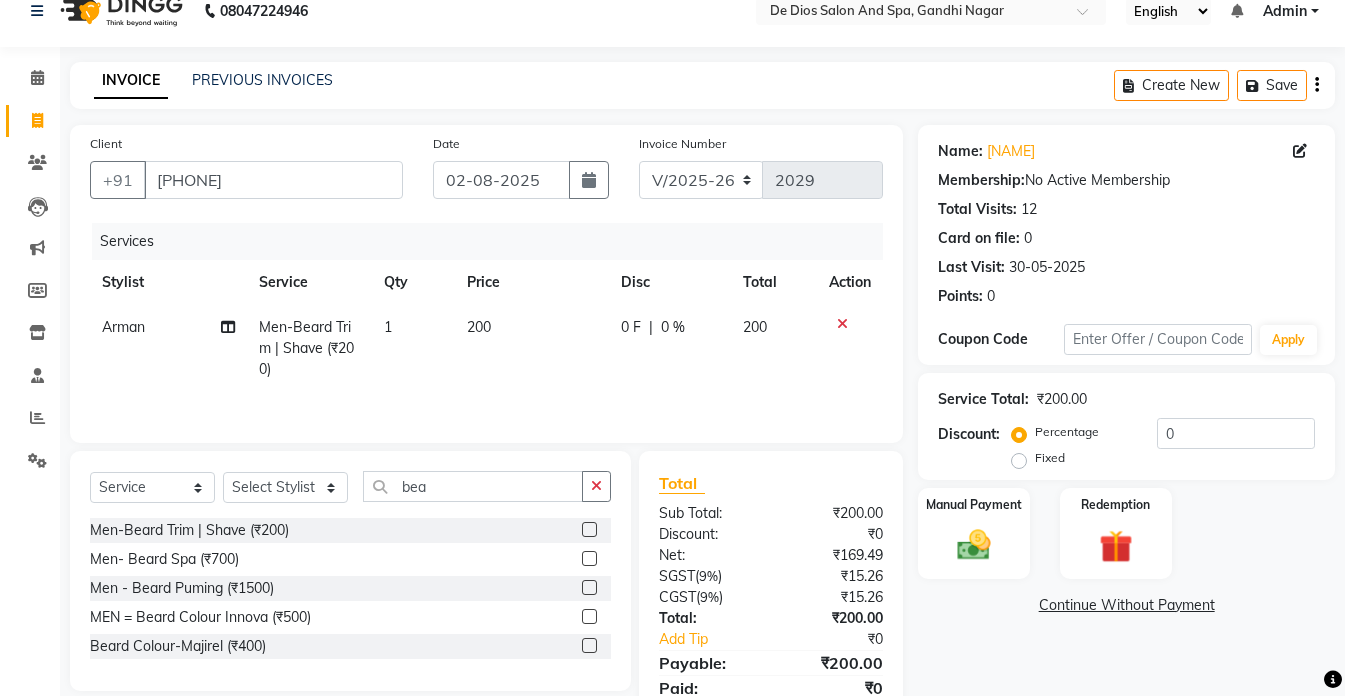 scroll, scrollTop: 100, scrollLeft: 0, axis: vertical 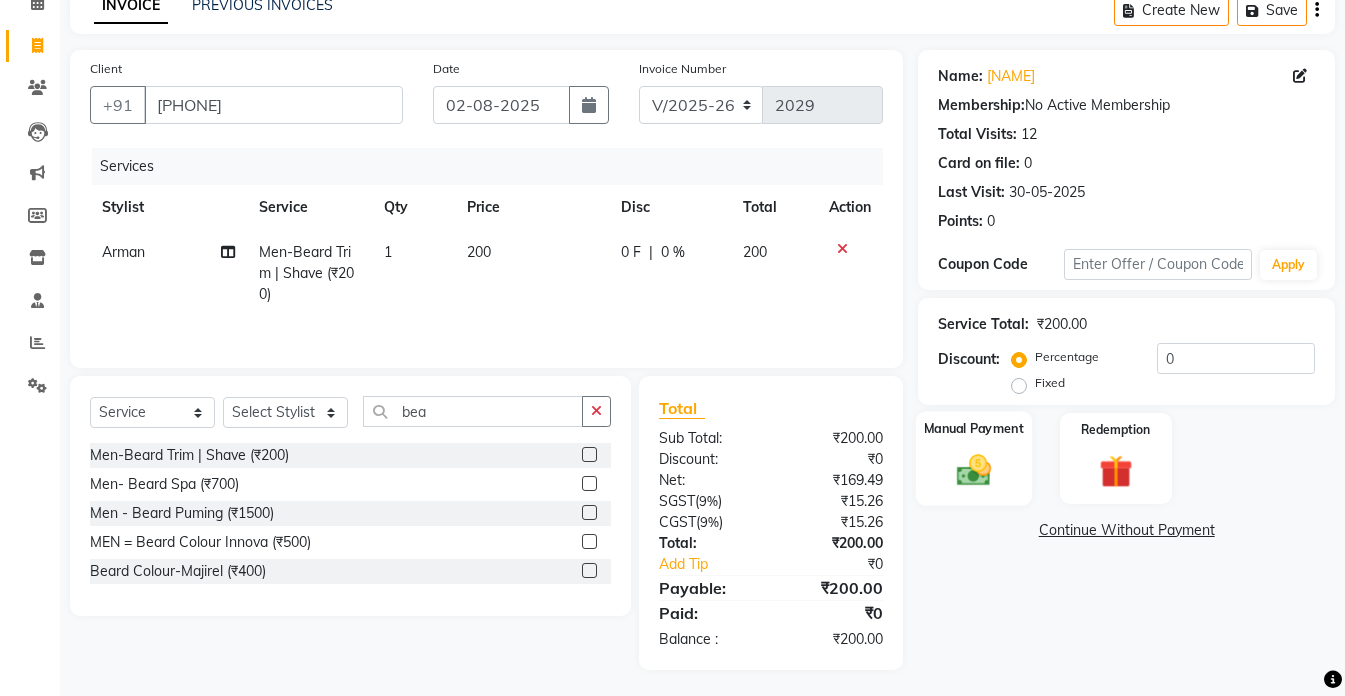 click on "Manual Payment" 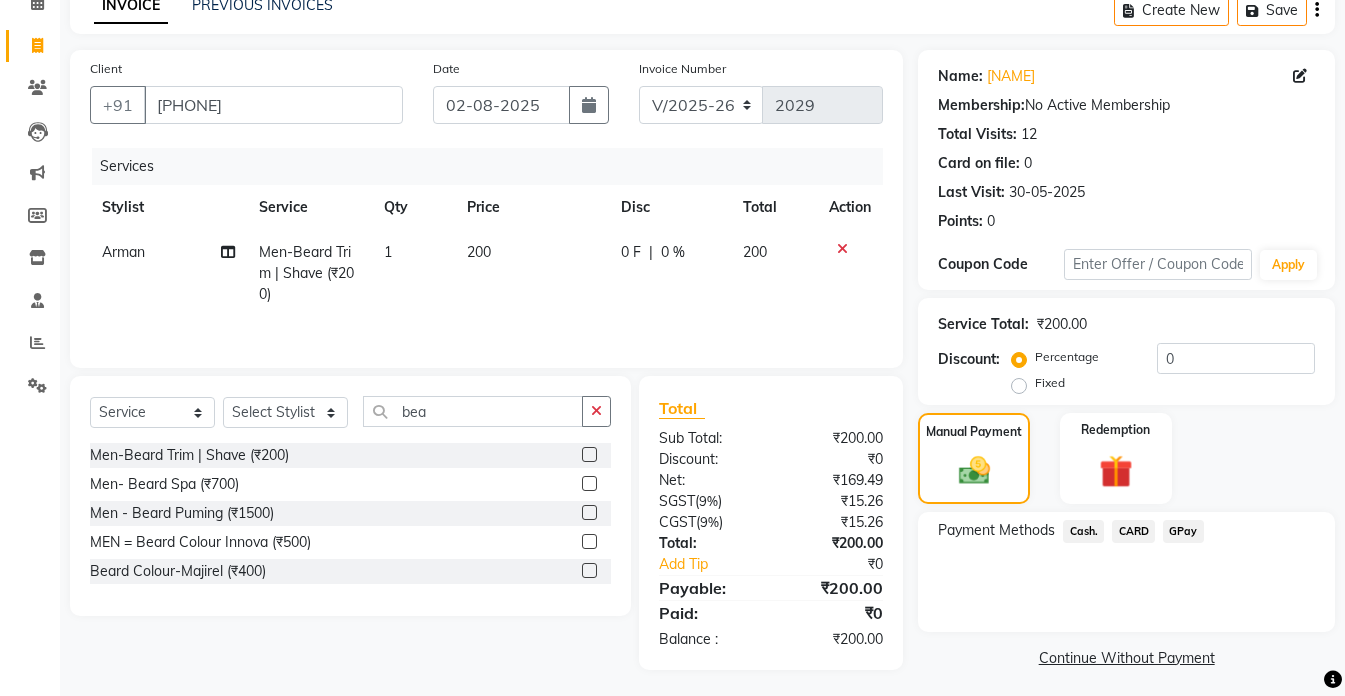 click on "GPay" 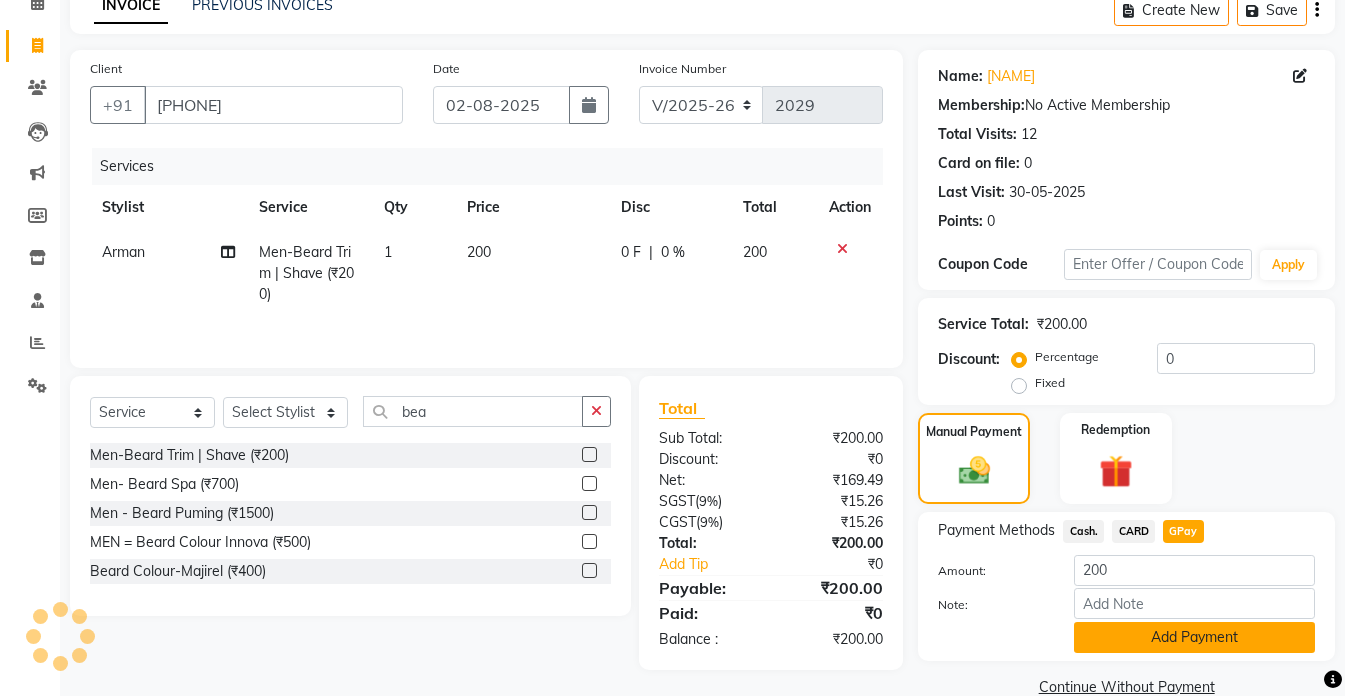 click on "Add Payment" 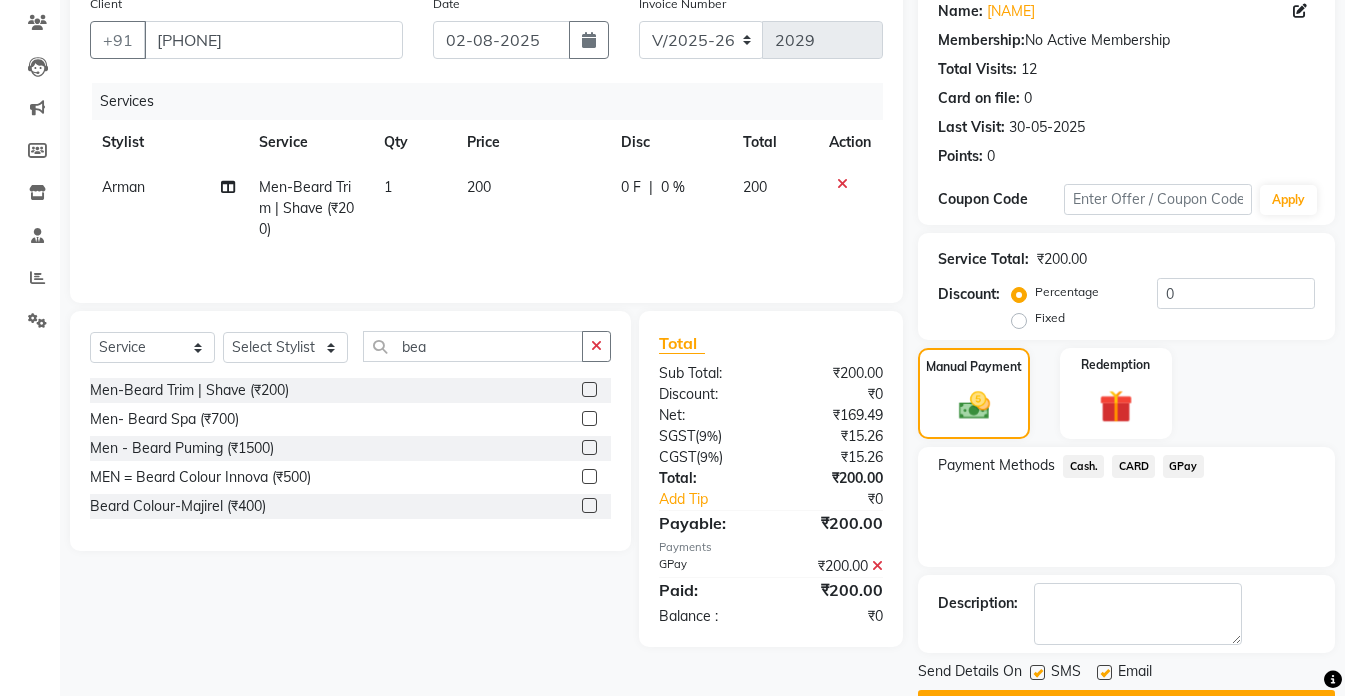 scroll, scrollTop: 200, scrollLeft: 0, axis: vertical 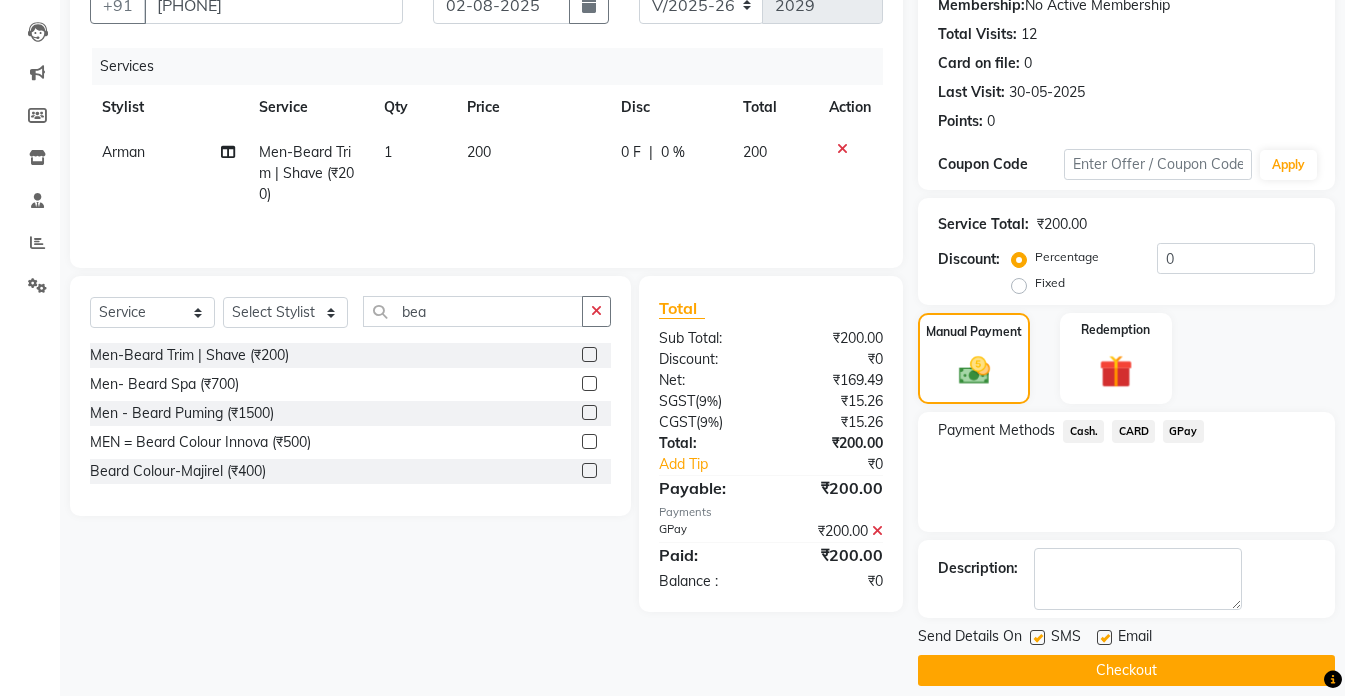 click on "Checkout" 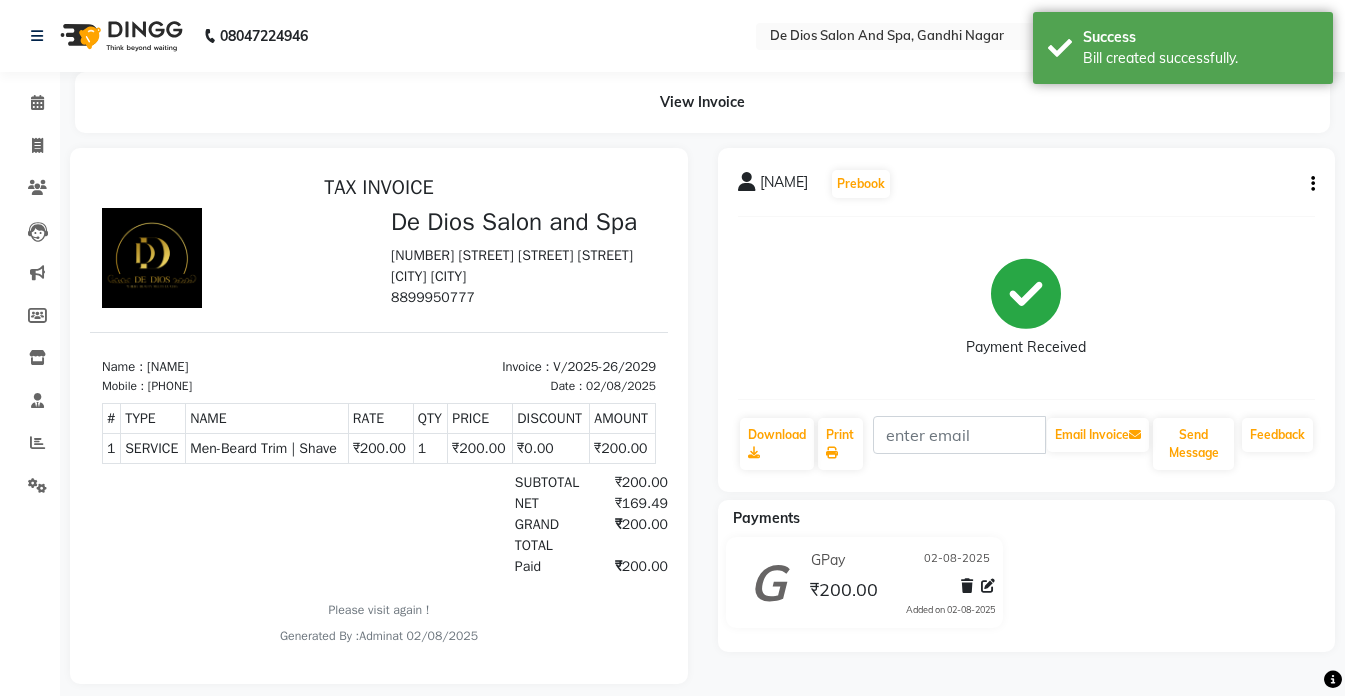 scroll, scrollTop: 0, scrollLeft: 0, axis: both 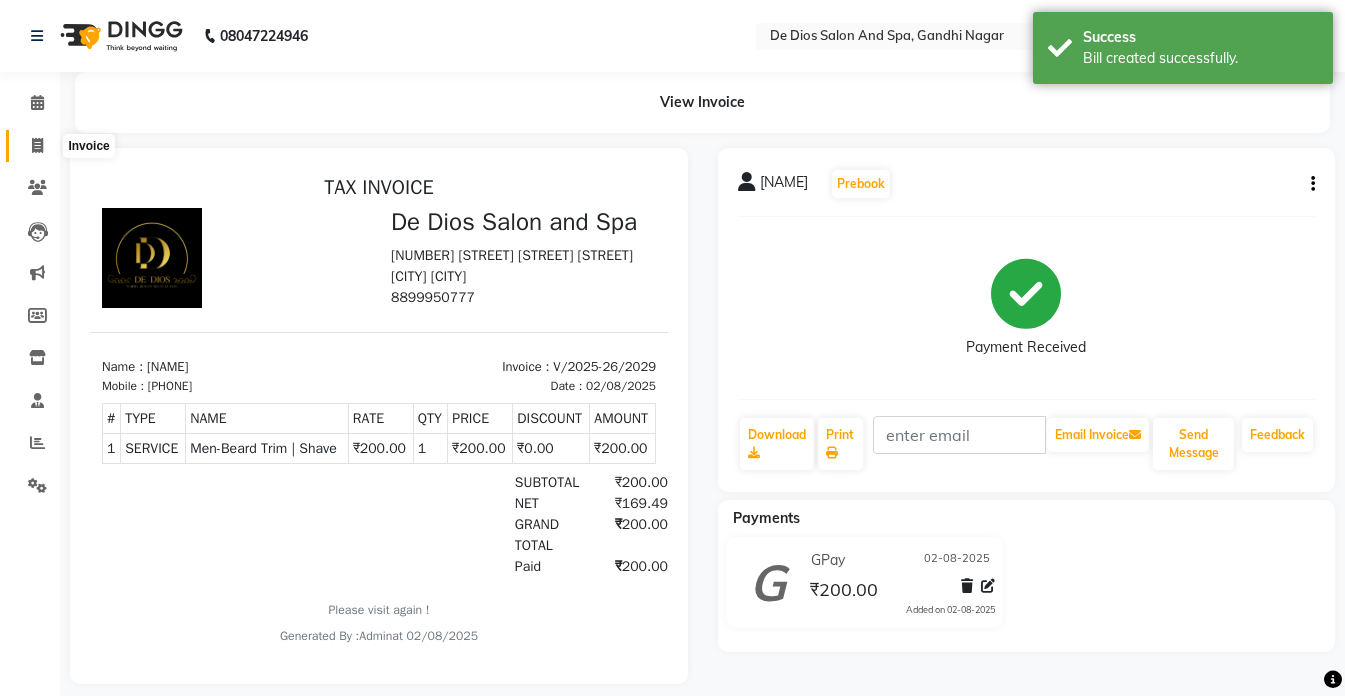 click 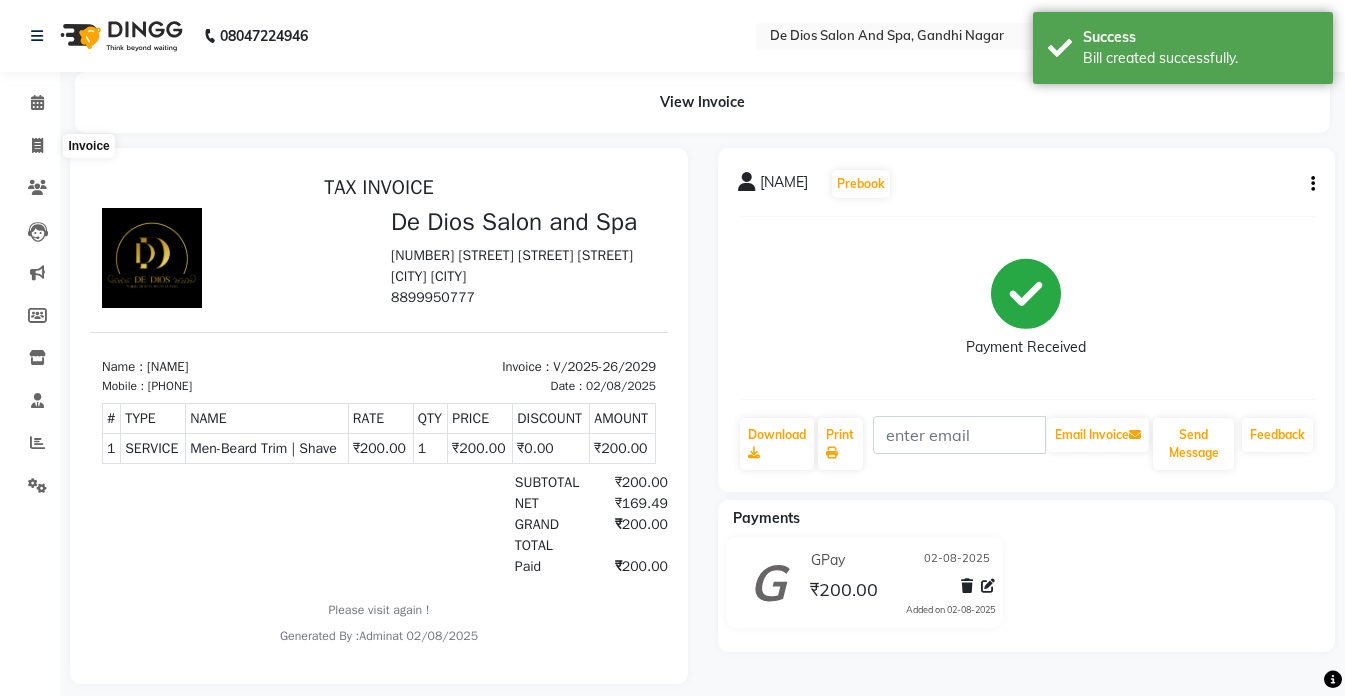 select on "service" 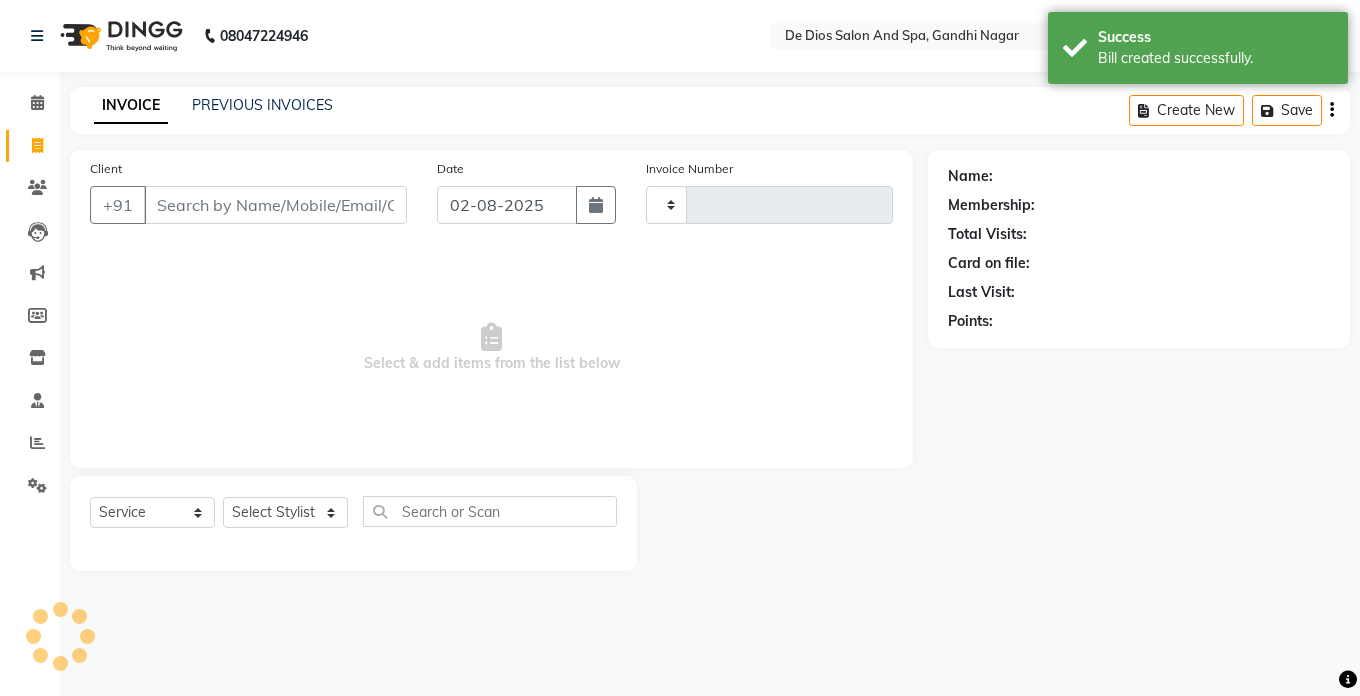 type on "2030" 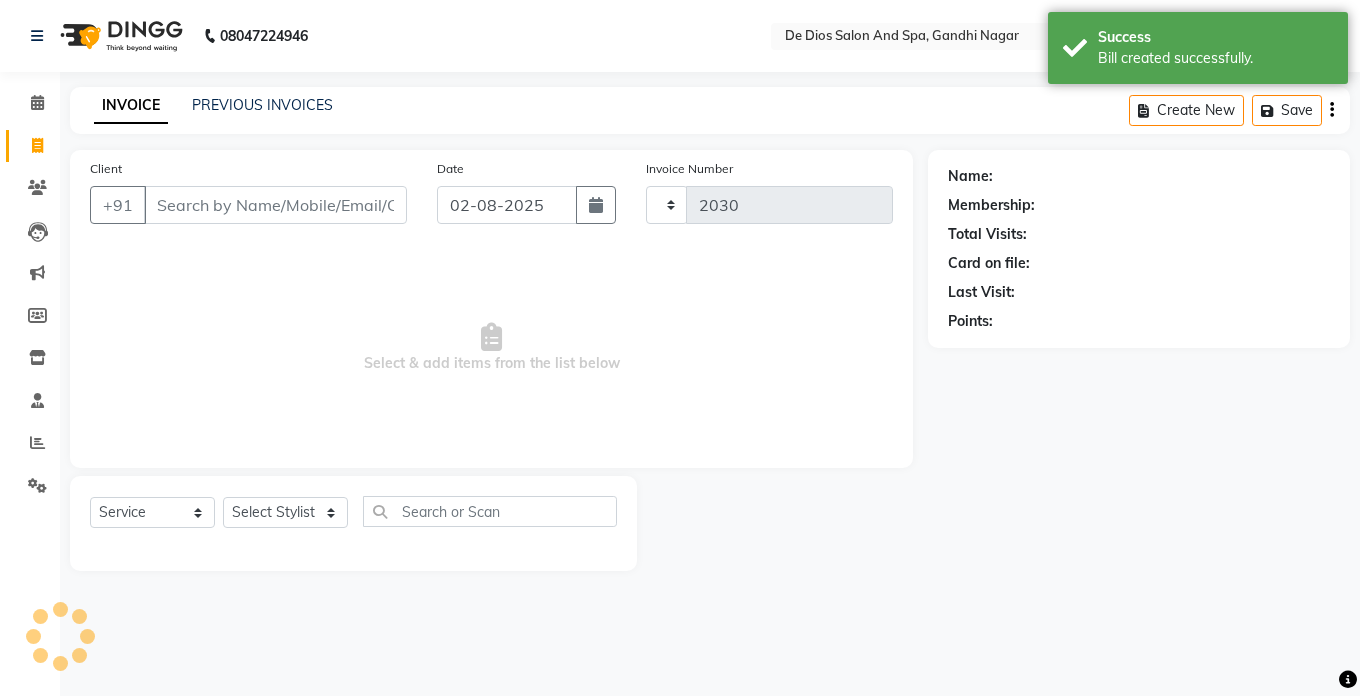 select on "6431" 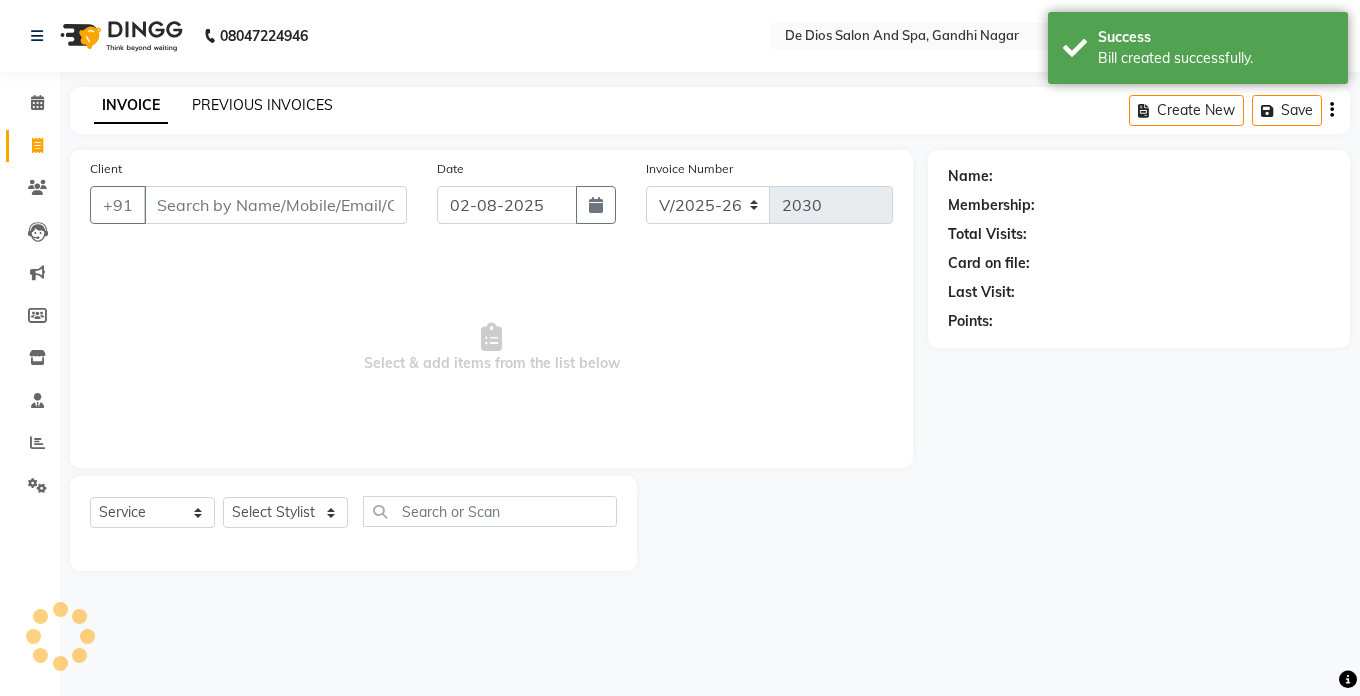 click on "PREVIOUS INVOICES" 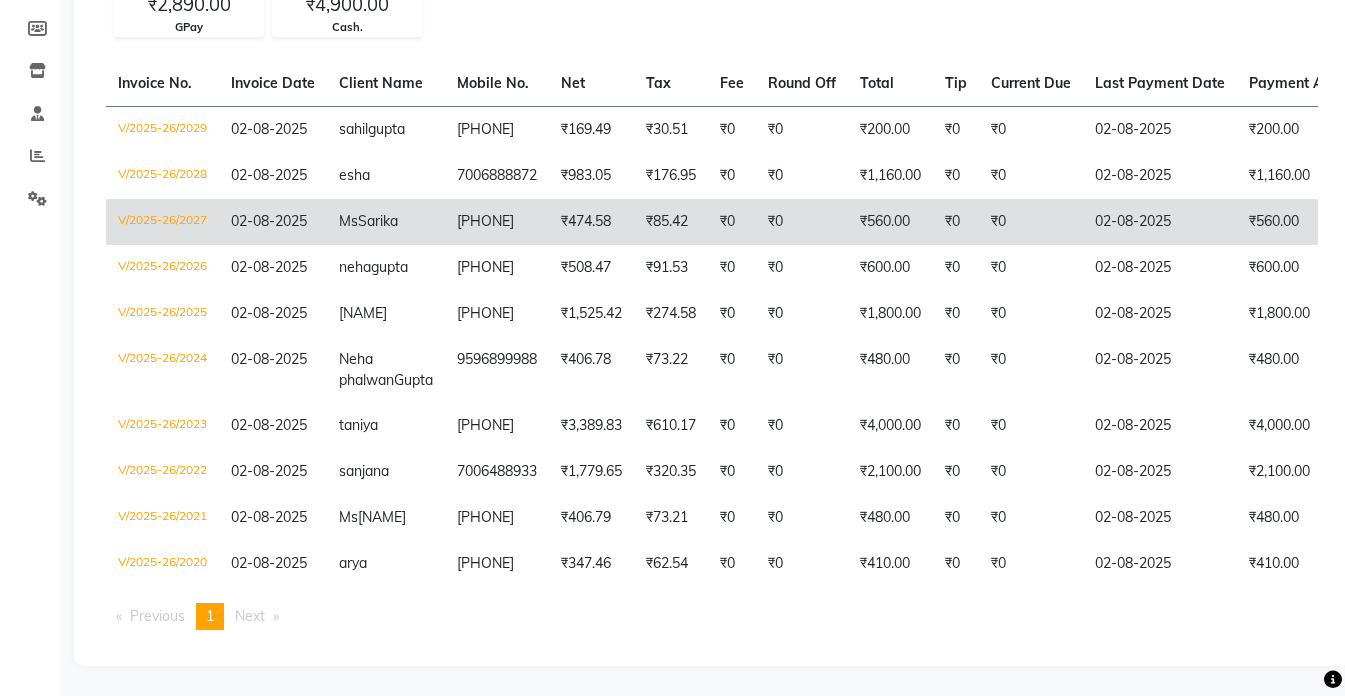 scroll, scrollTop: 323, scrollLeft: 0, axis: vertical 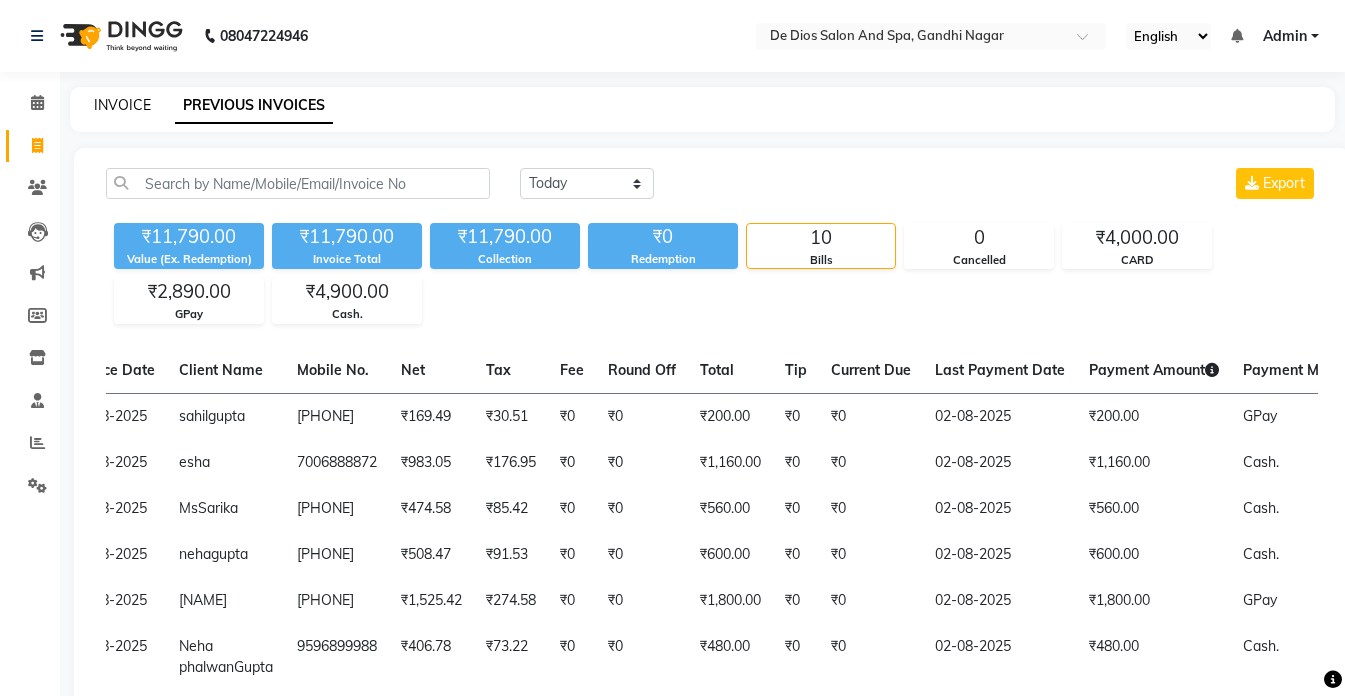 click on "INVOICE" 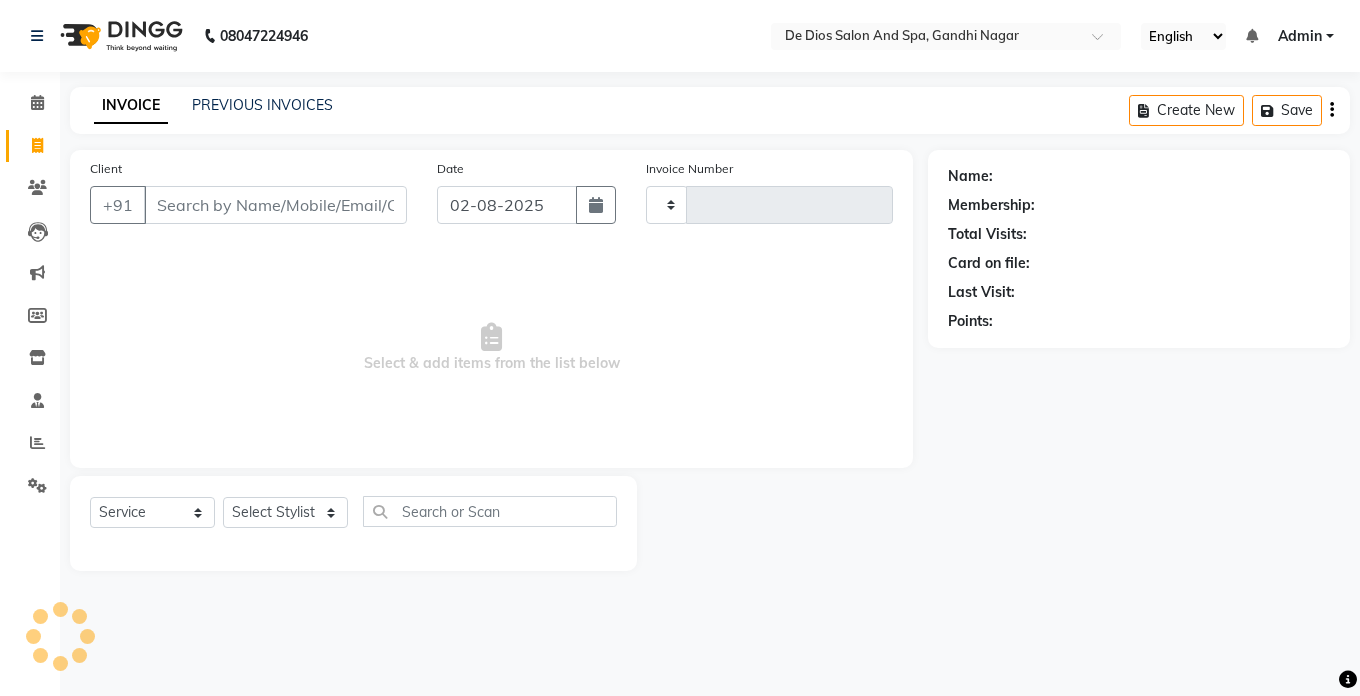 type on "2030" 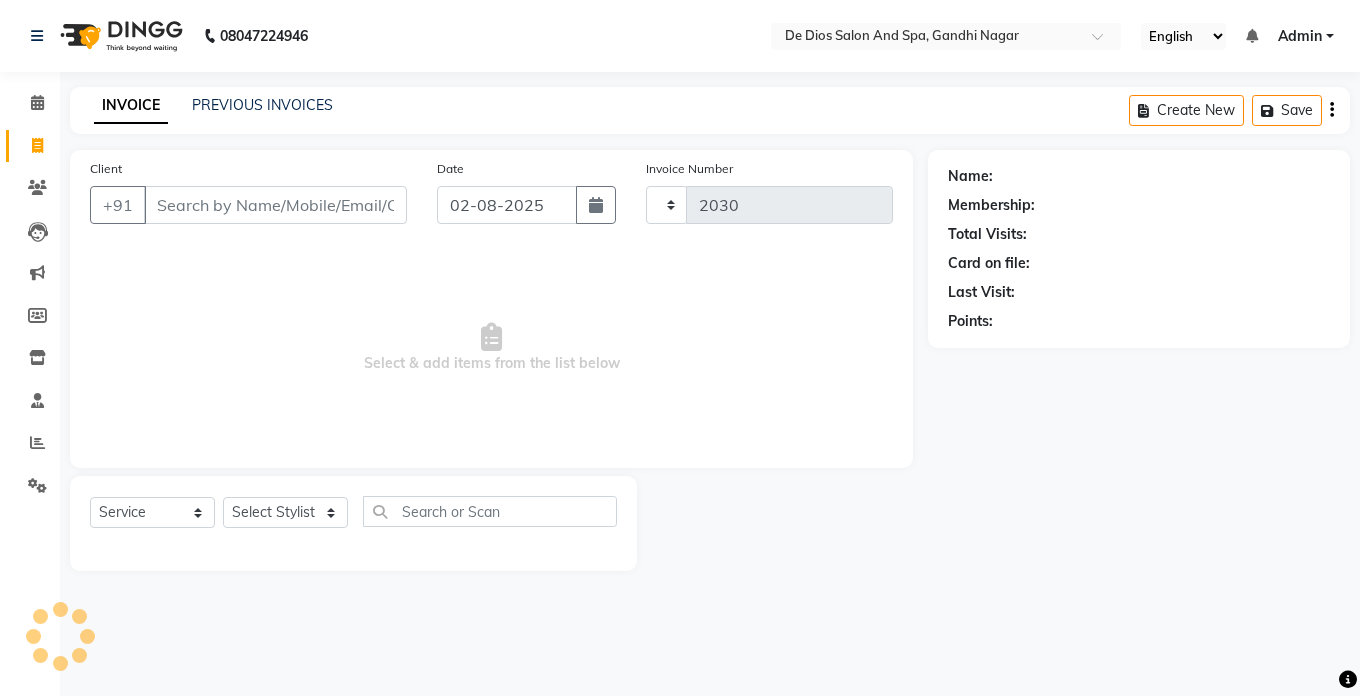 select on "6431" 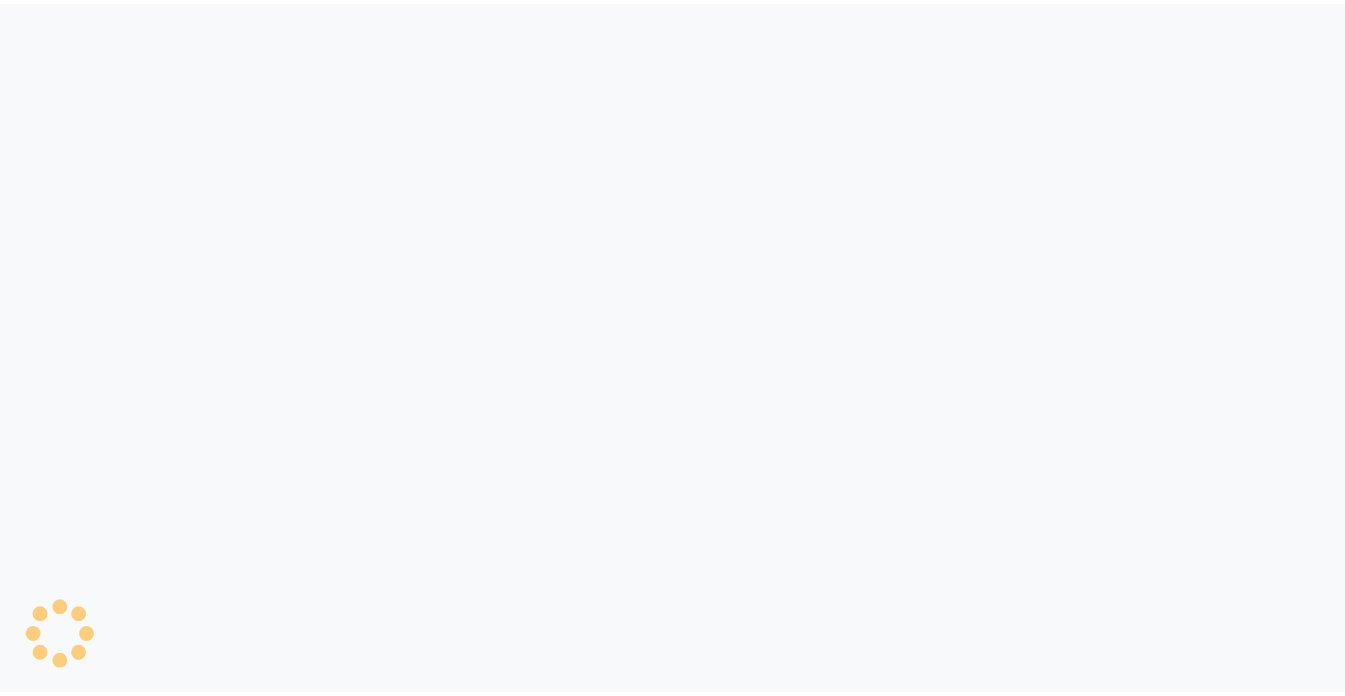 scroll, scrollTop: 0, scrollLeft: 0, axis: both 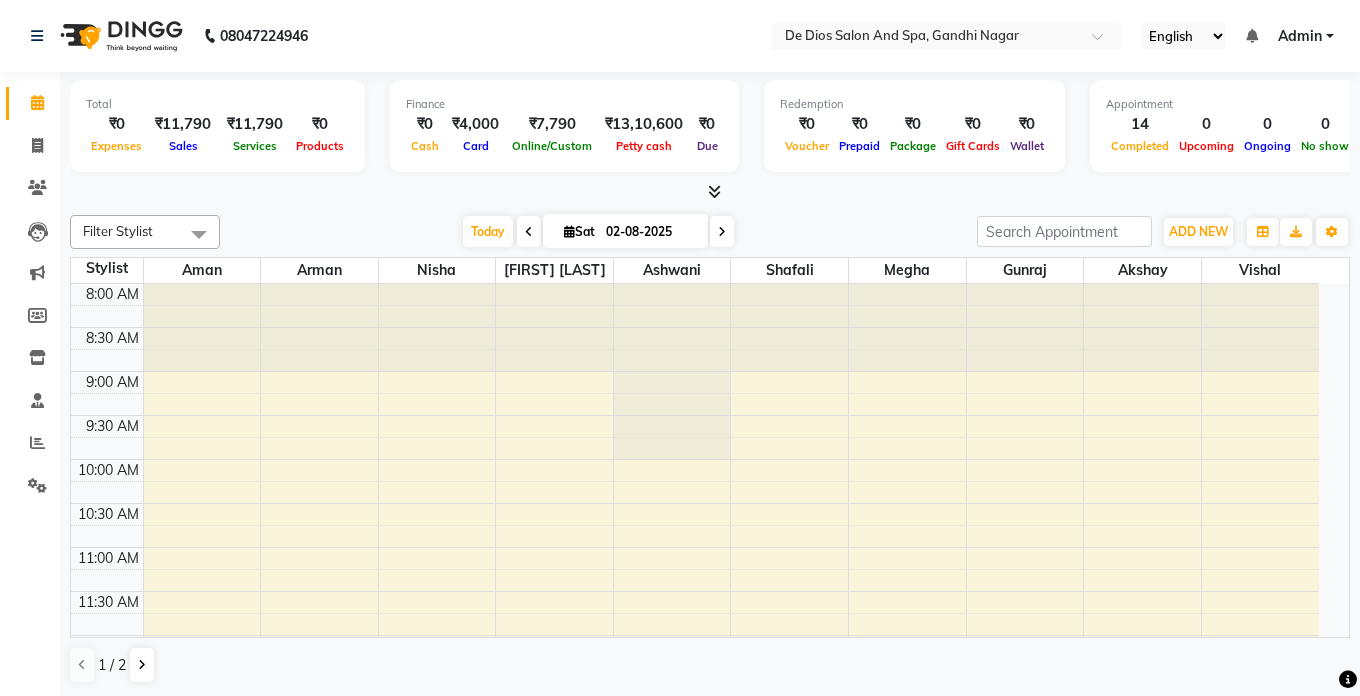 select on "en" 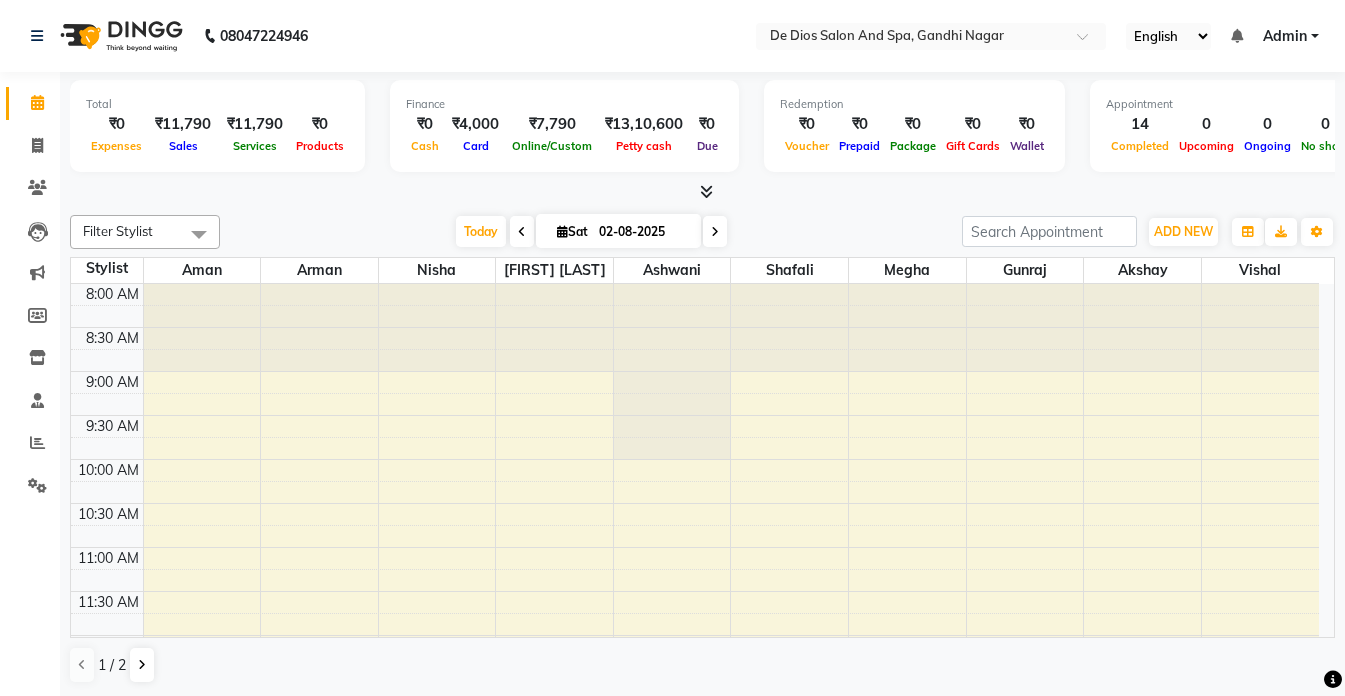 scroll, scrollTop: 0, scrollLeft: 0, axis: both 